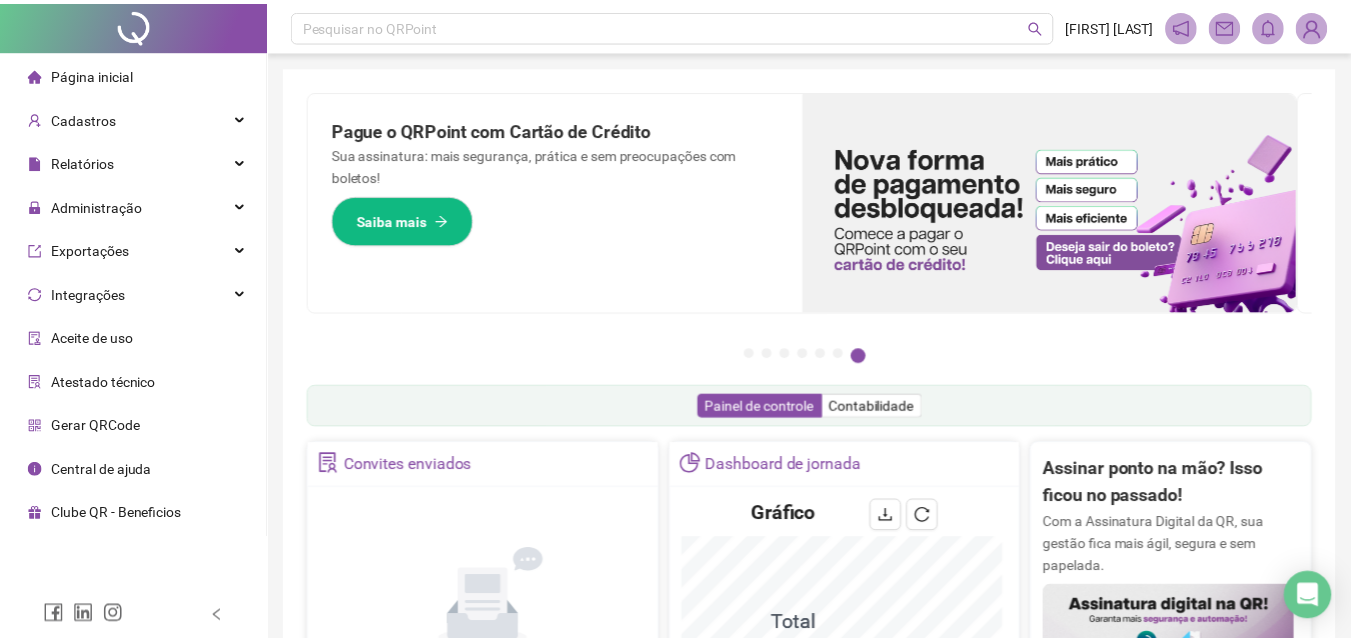 scroll, scrollTop: 0, scrollLeft: 0, axis: both 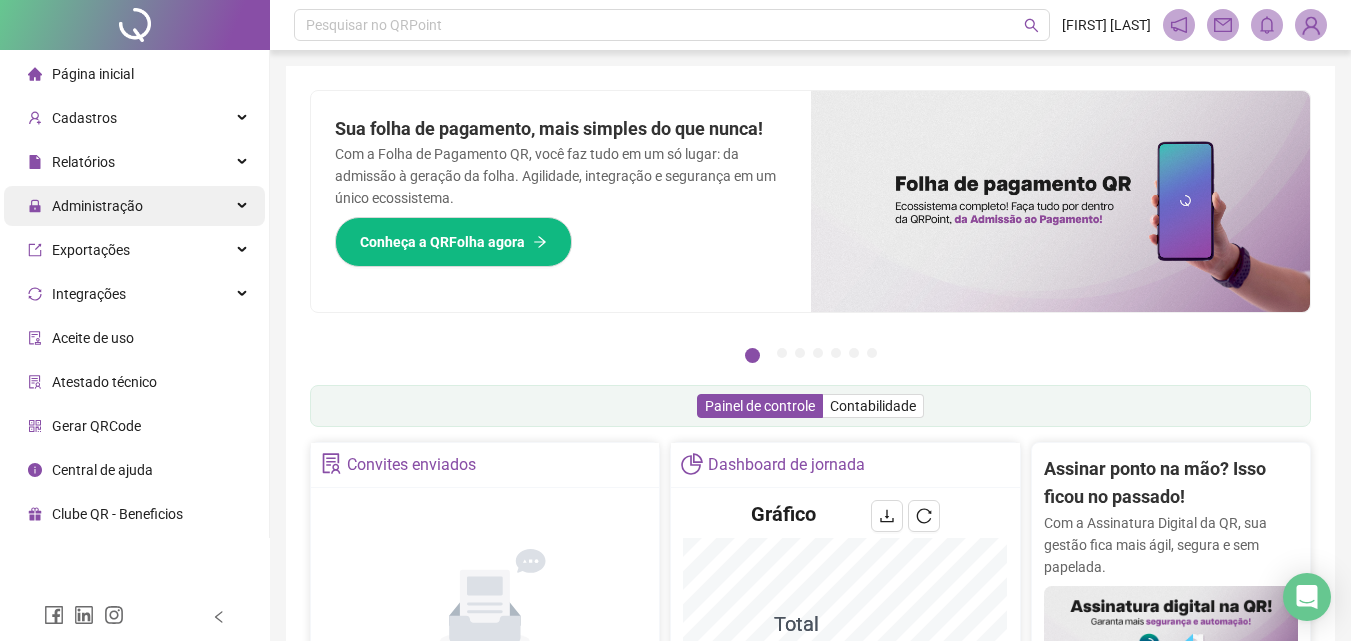 click on "Administração" at bounding box center (97, 206) 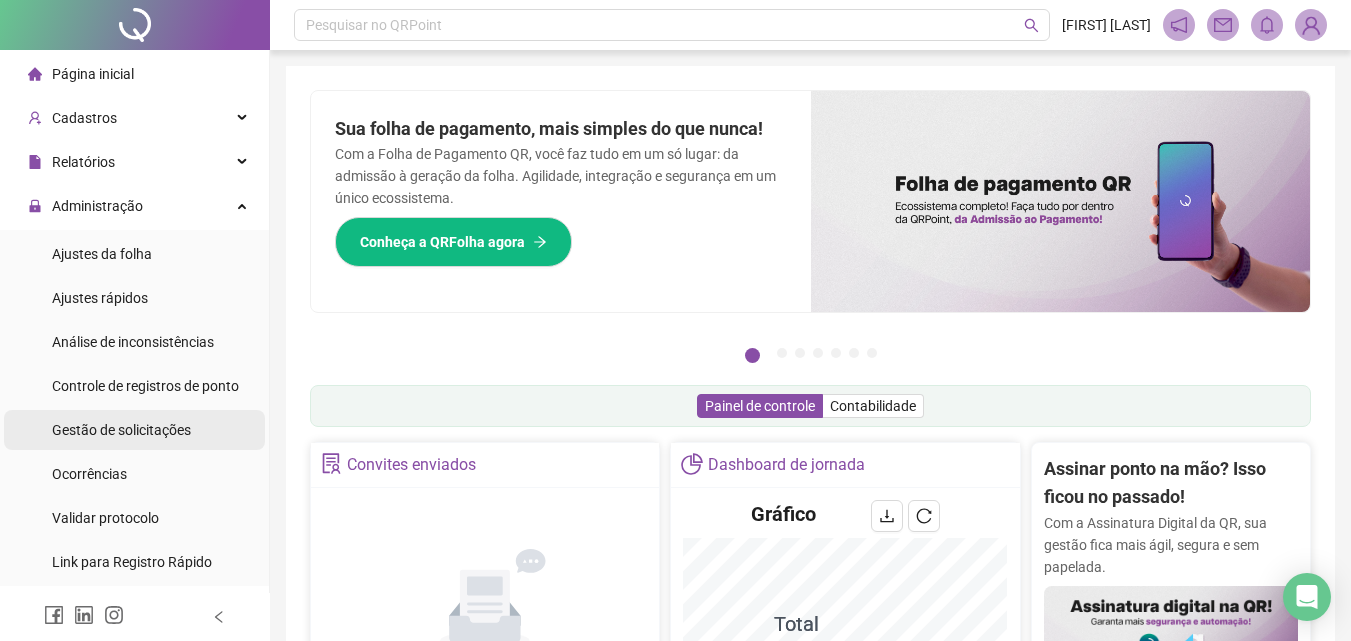 click on "Gestão de solicitações" at bounding box center (121, 430) 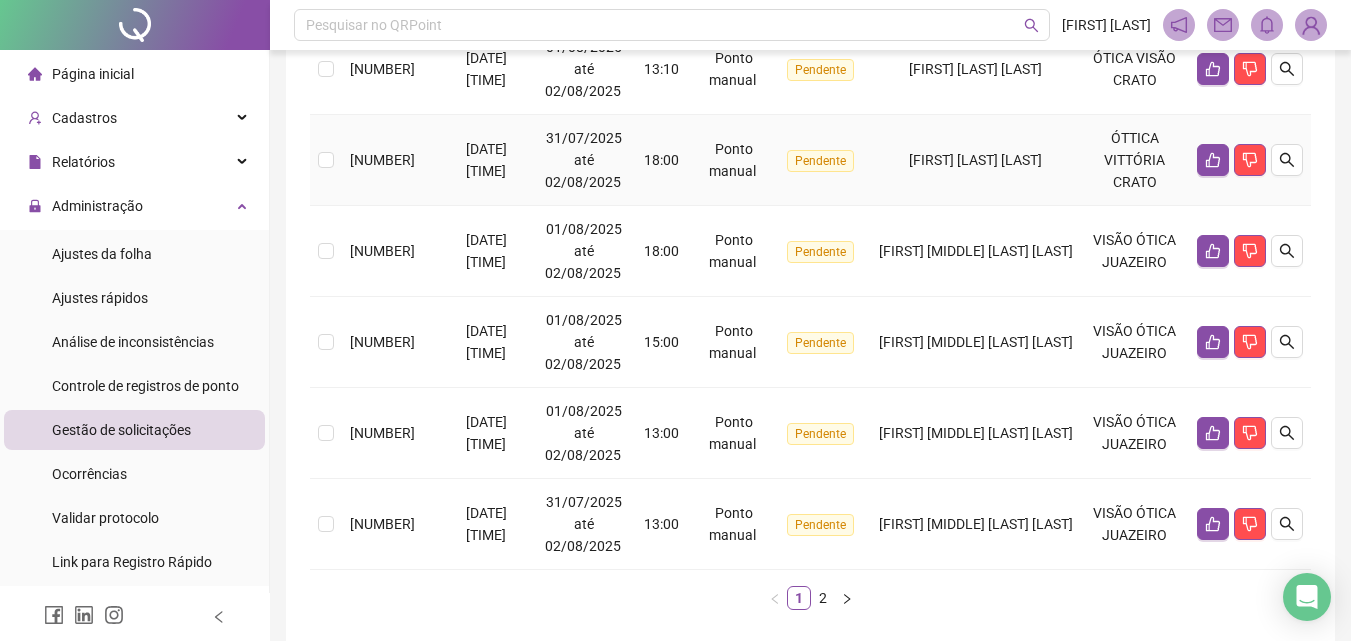 scroll, scrollTop: 960, scrollLeft: 0, axis: vertical 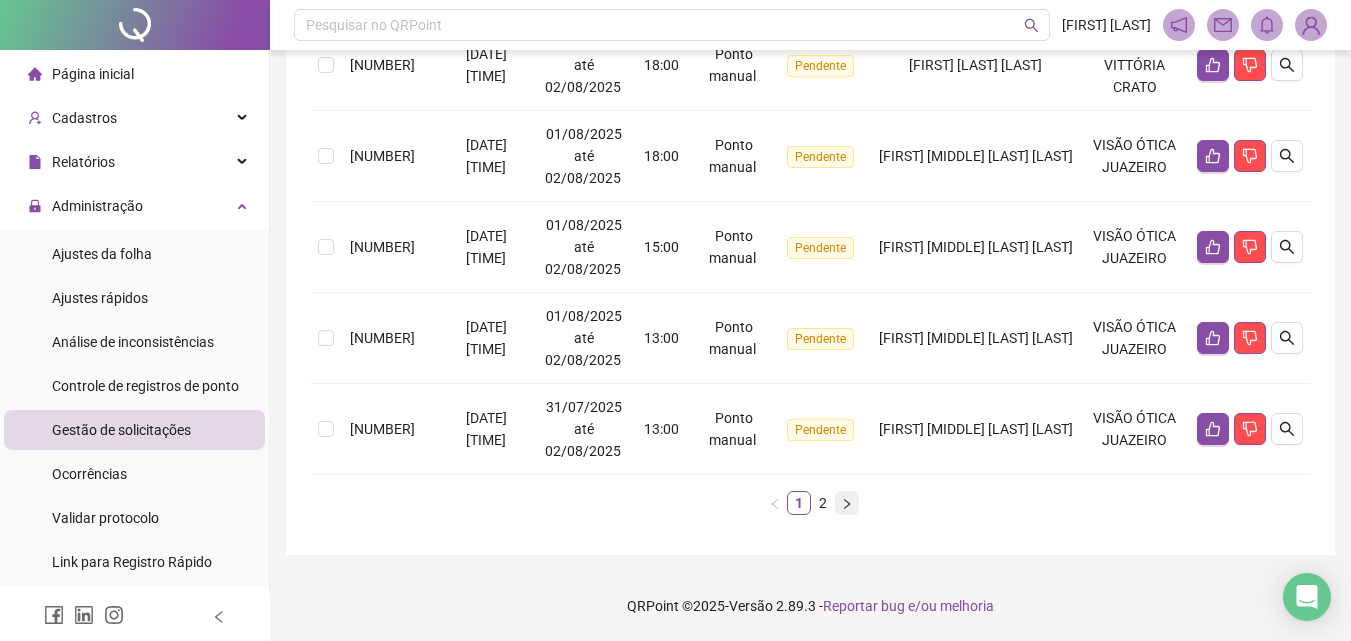click 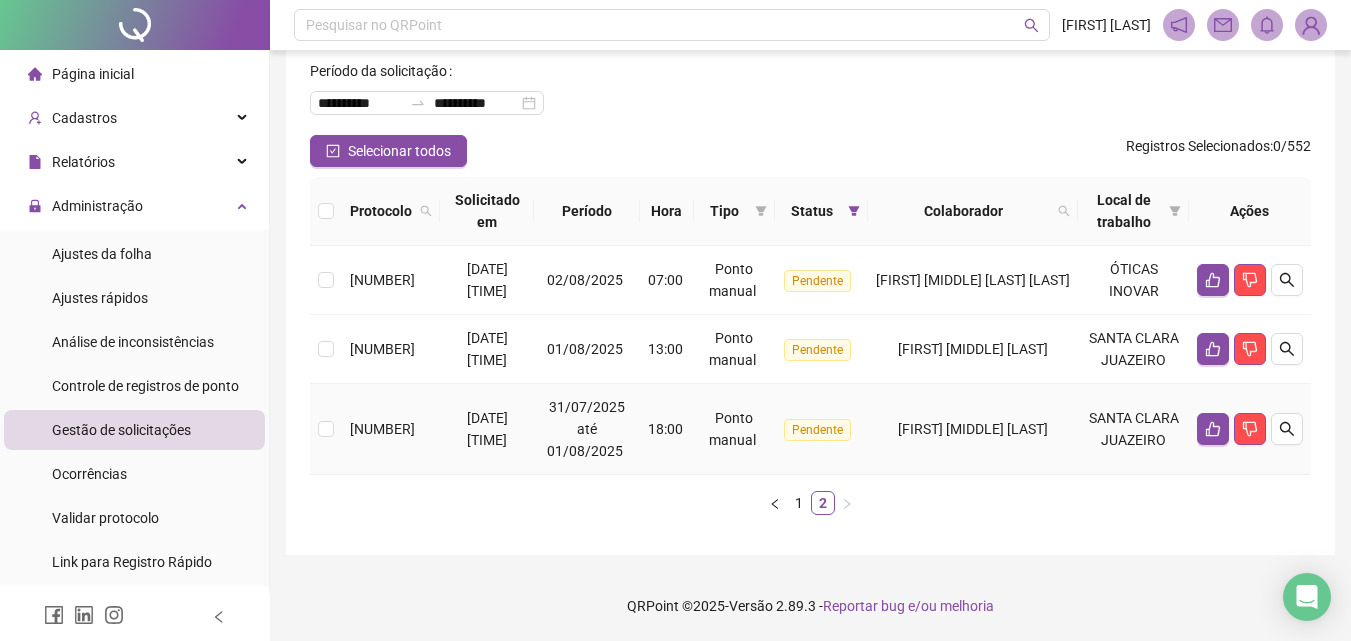 click on "[FIRST] [MIDDLE] [LAST]" at bounding box center (973, 429) 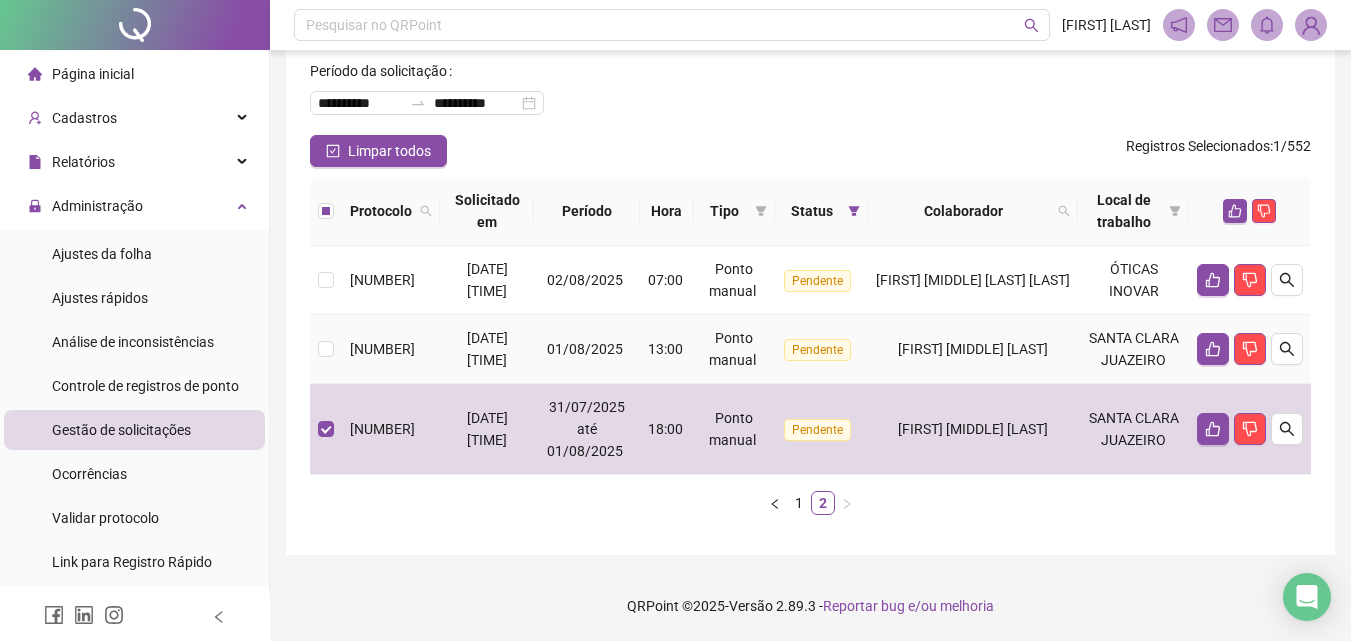 click on "[FIRST] [MIDDLE] [LAST]" at bounding box center [973, 349] 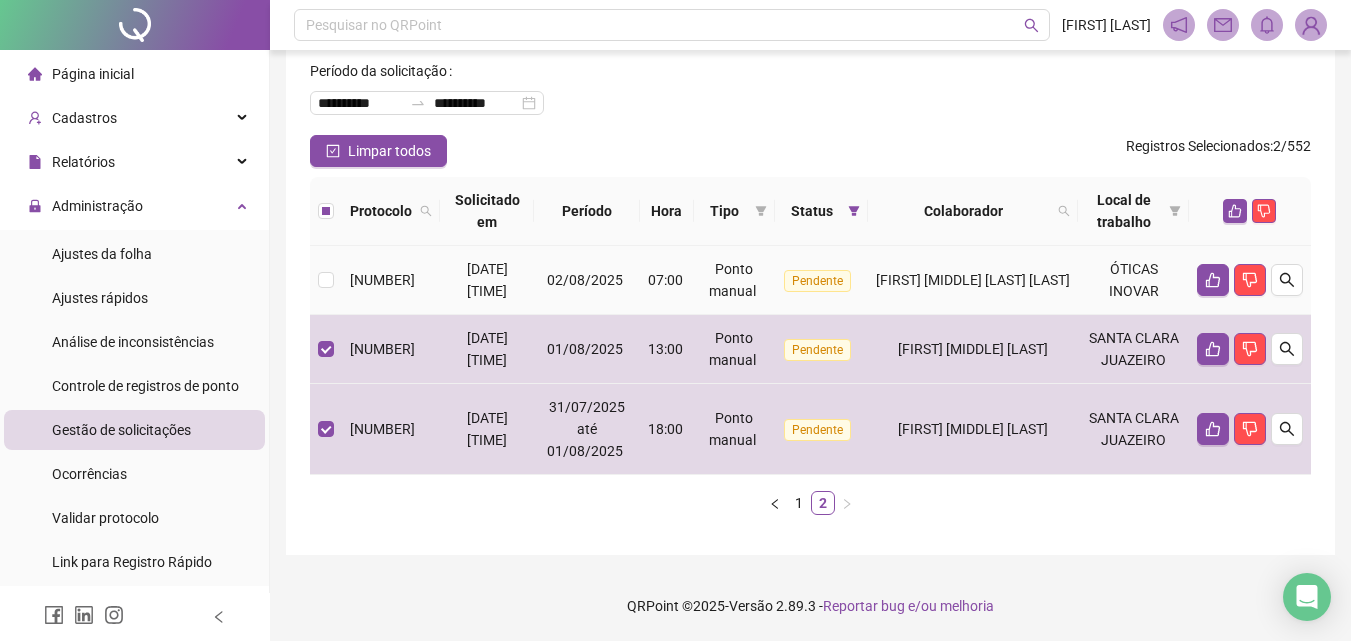 click on "[FIRST] [MIDDLE] [LAST] [LAST]" at bounding box center (973, 280) 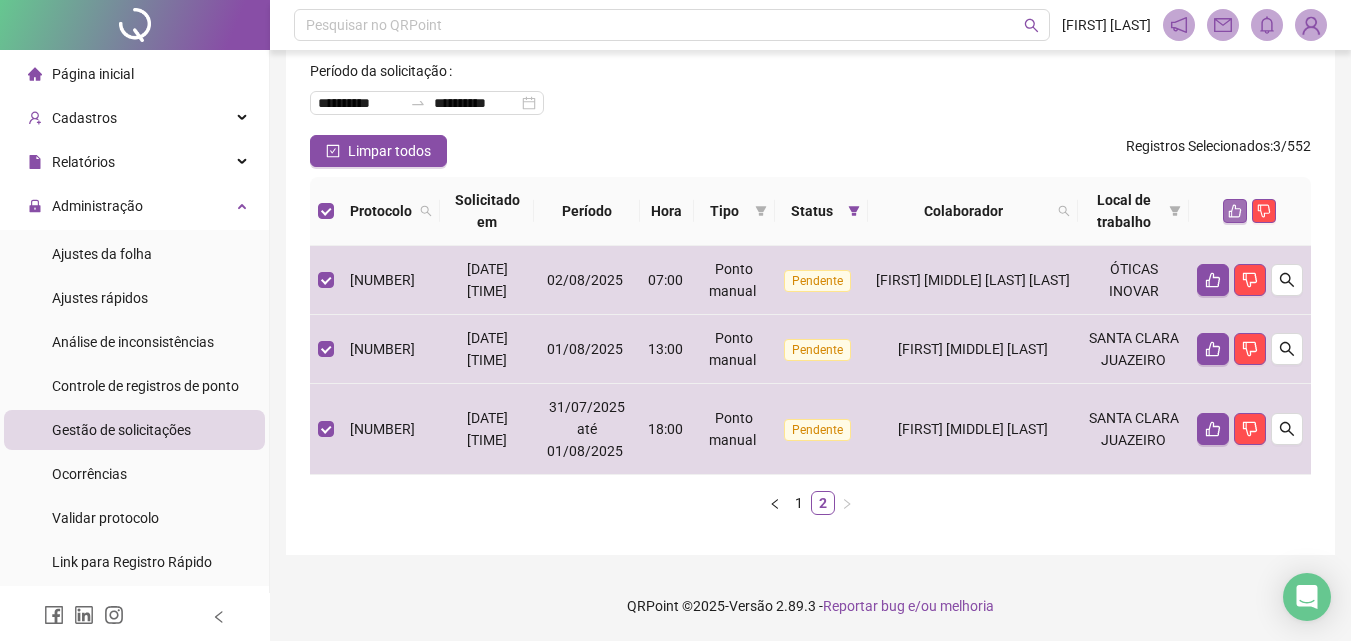 click 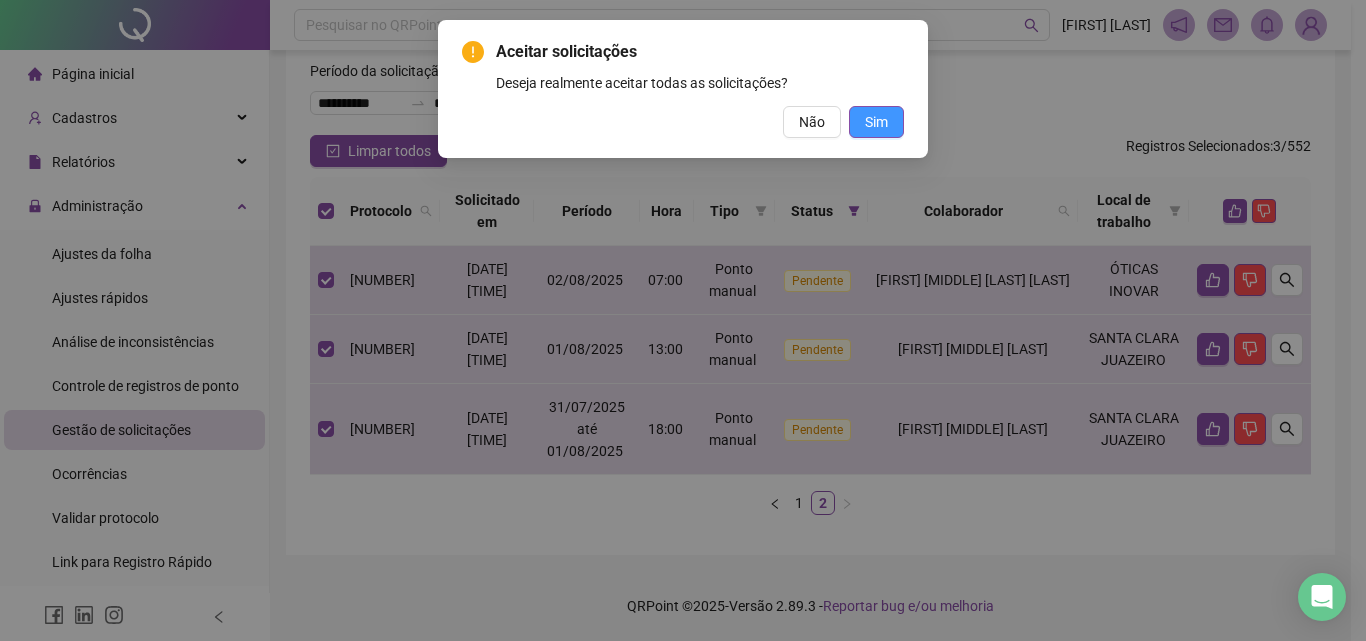 click on "Sim" at bounding box center [876, 122] 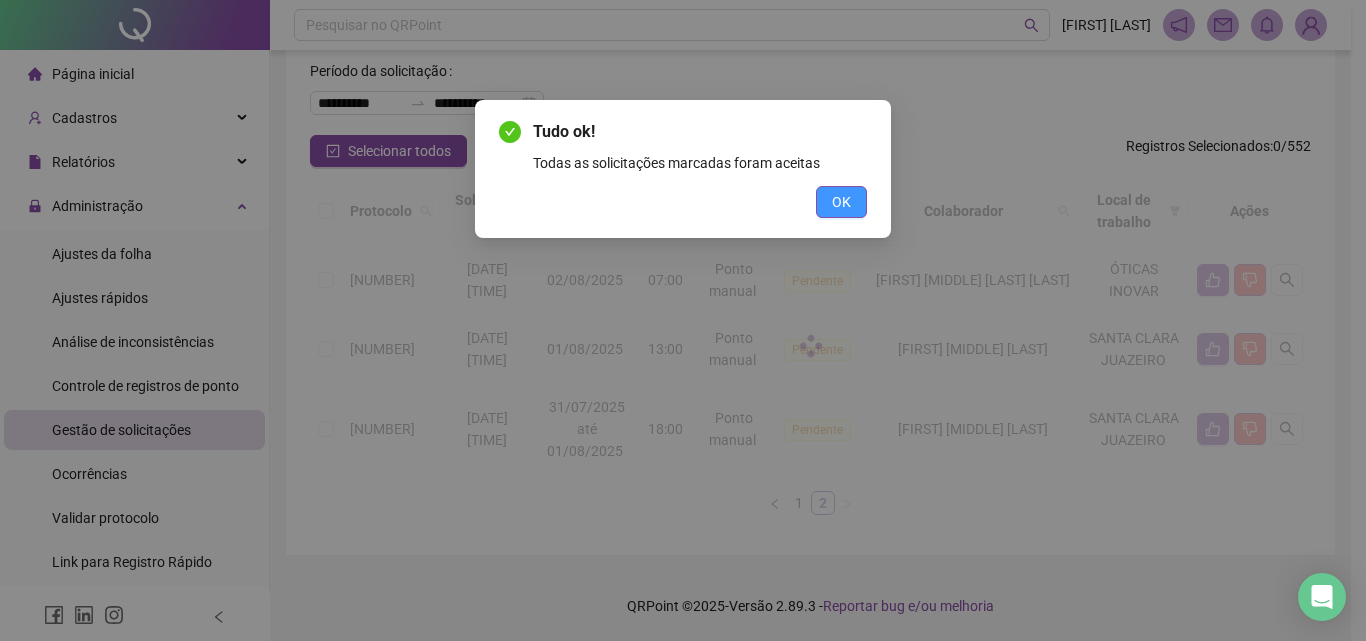 click on "OK" at bounding box center (841, 202) 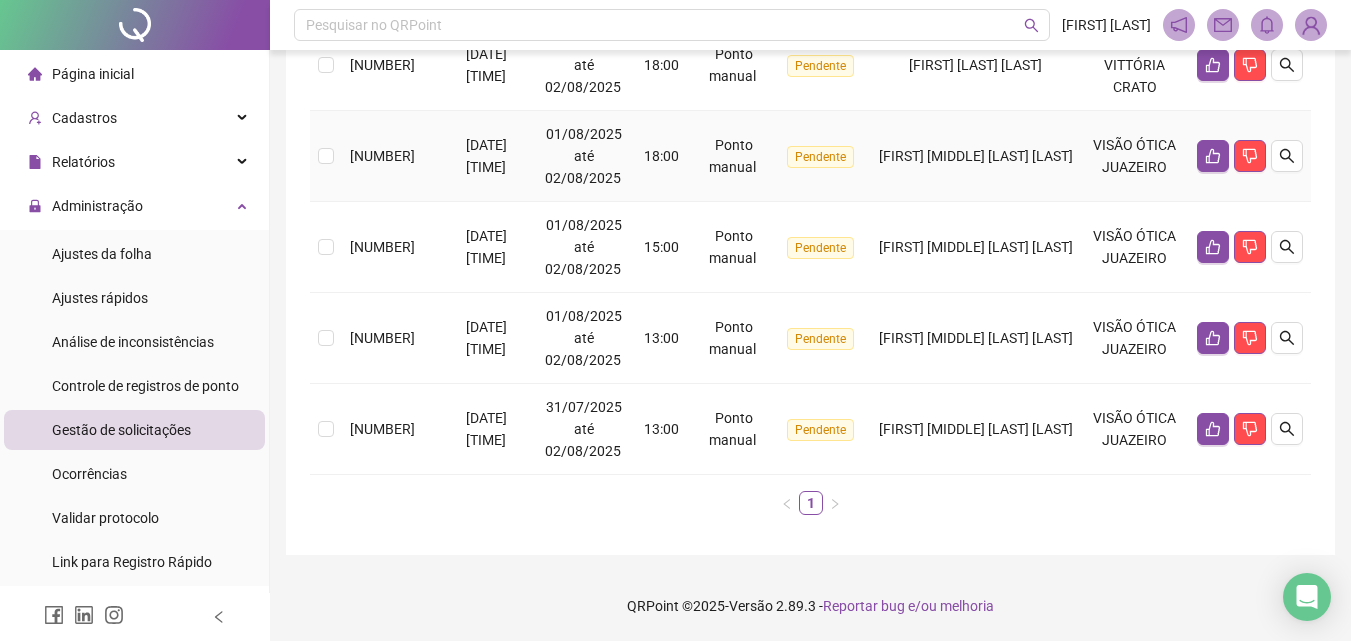 scroll, scrollTop: 960, scrollLeft: 0, axis: vertical 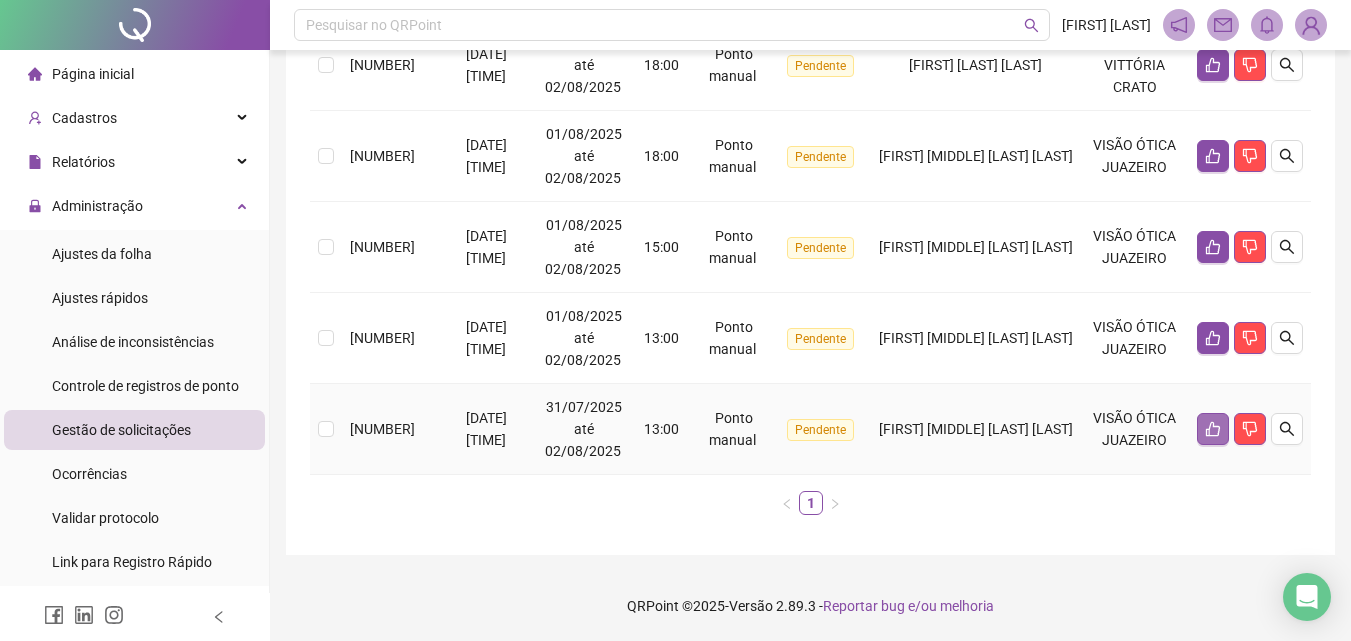 click 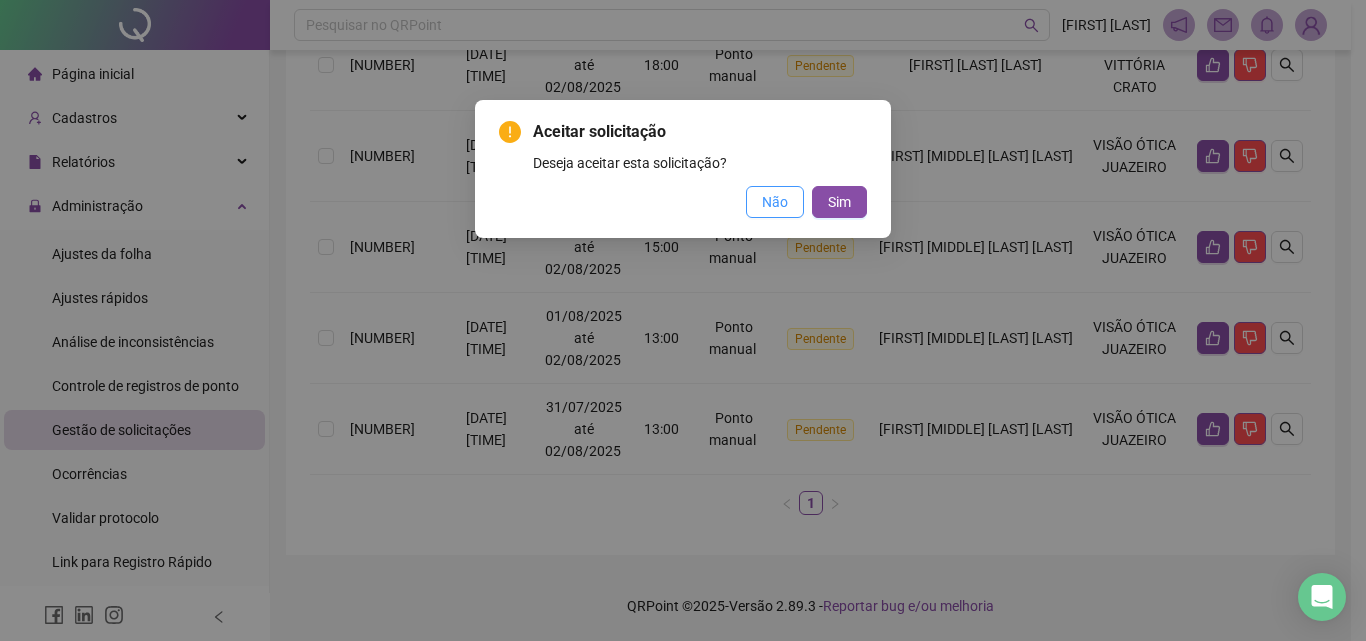 click on "Não" at bounding box center [775, 202] 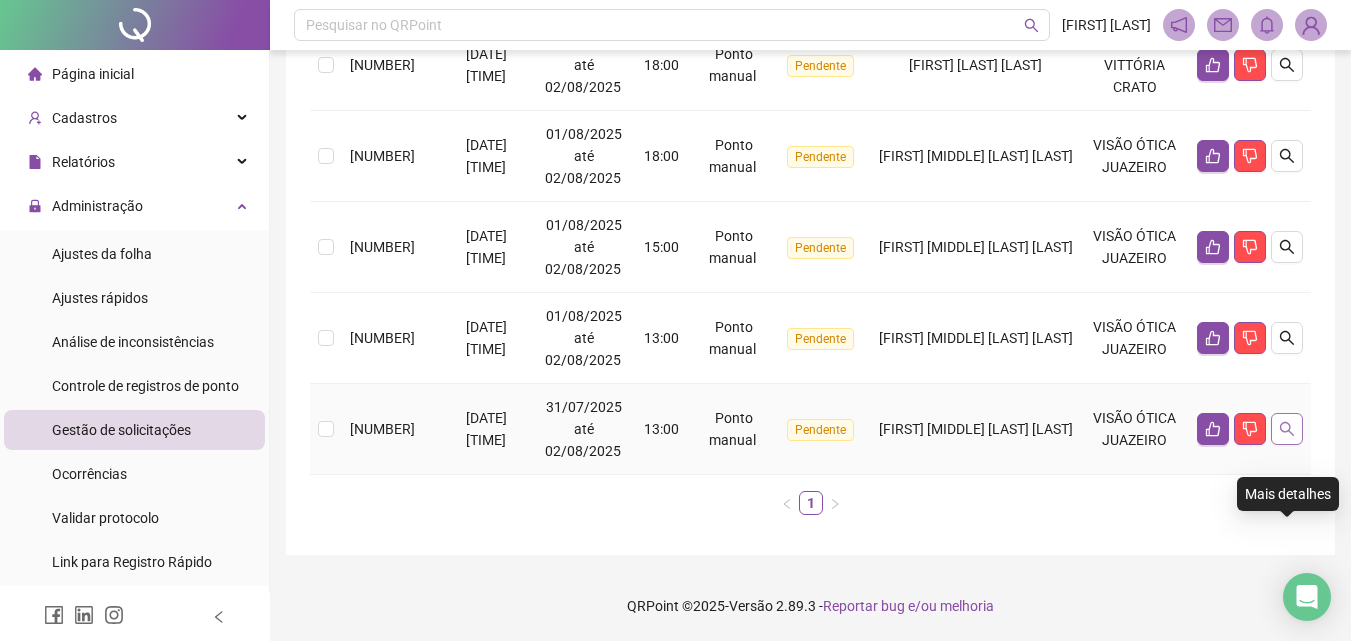 click 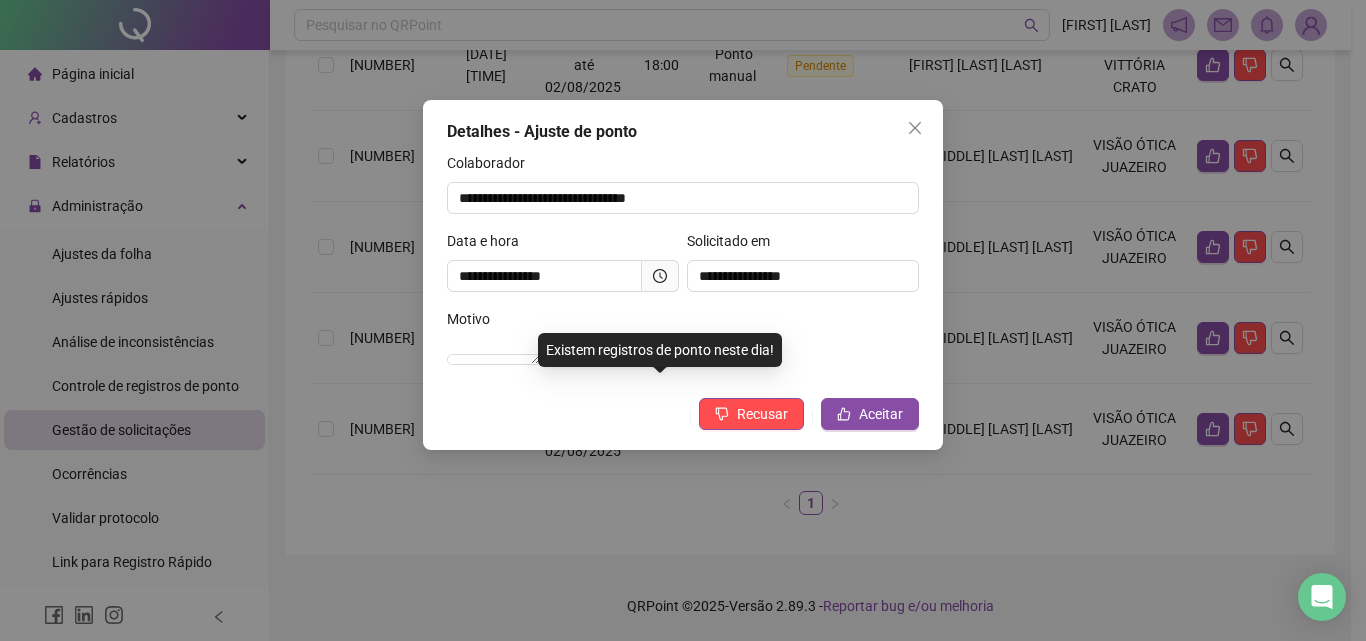 click on "**********" at bounding box center [683, 320] 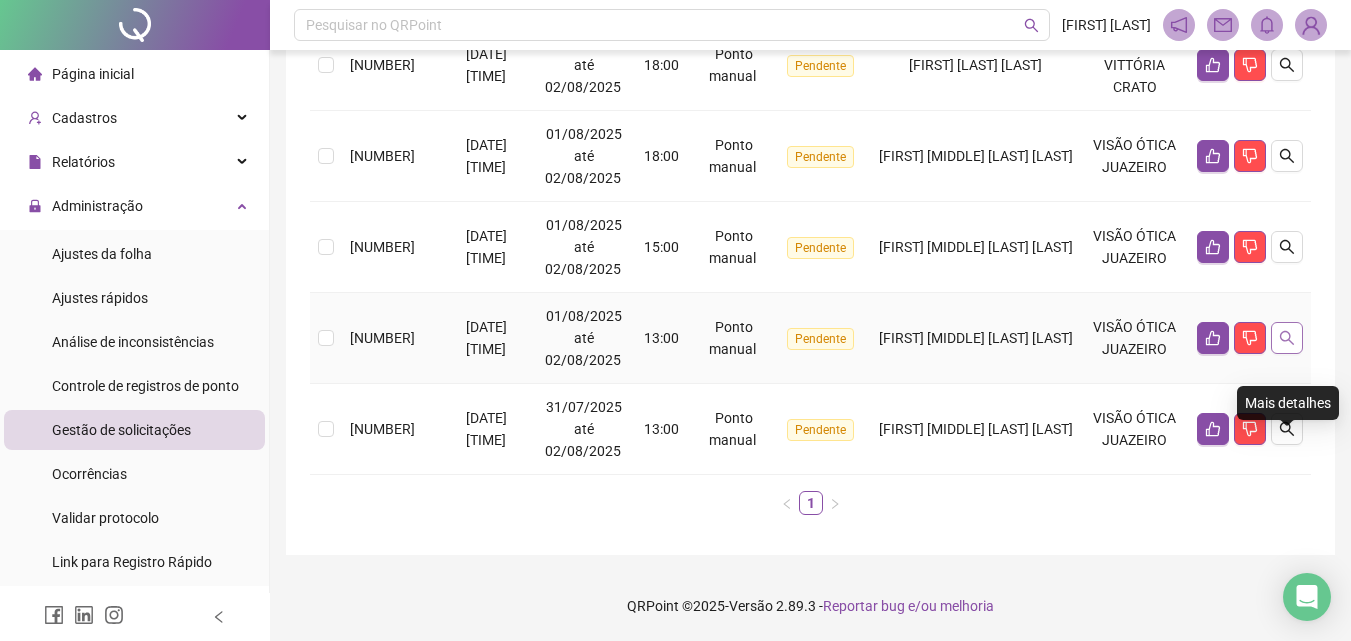 click 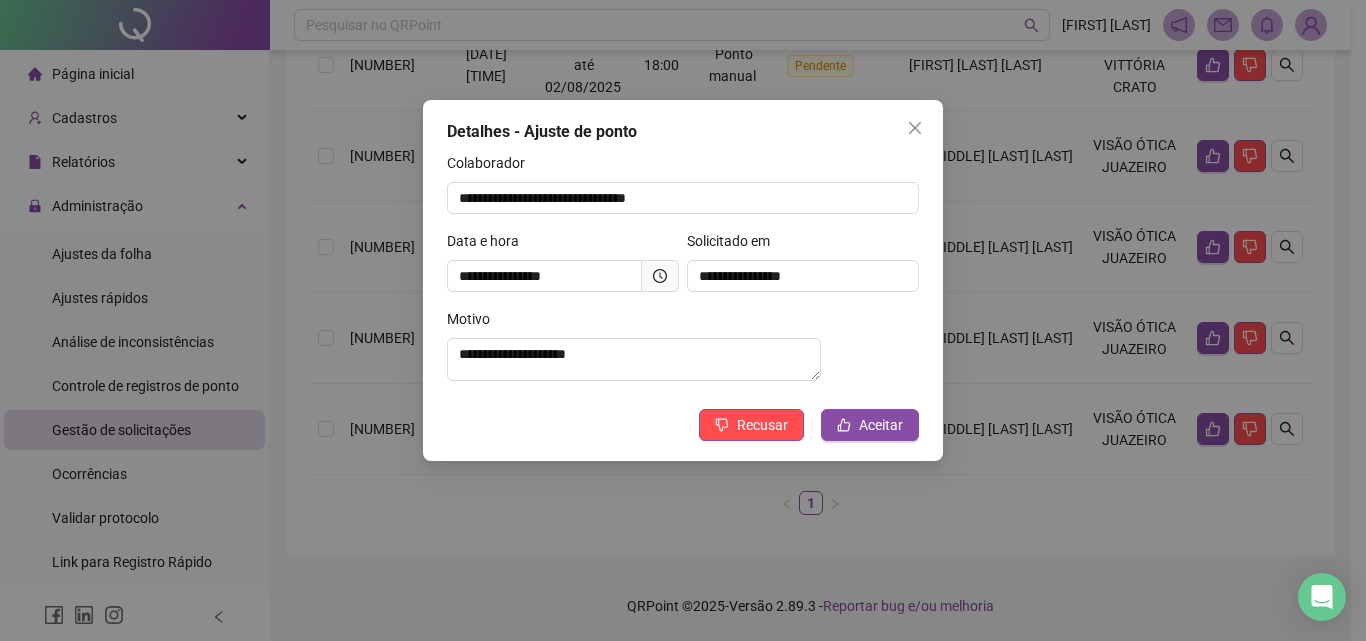 click on "**********" at bounding box center (683, 320) 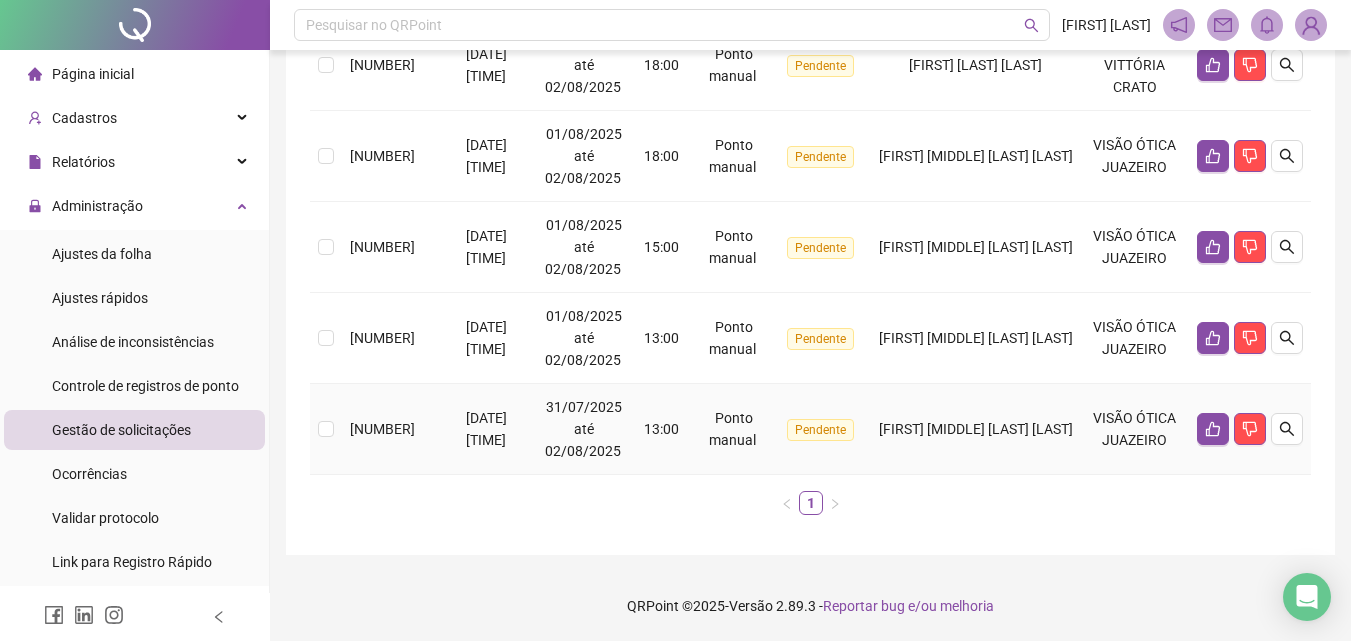 click on "[FIRST] [MIDDLE] [LAST] [LAST]" at bounding box center [976, 429] 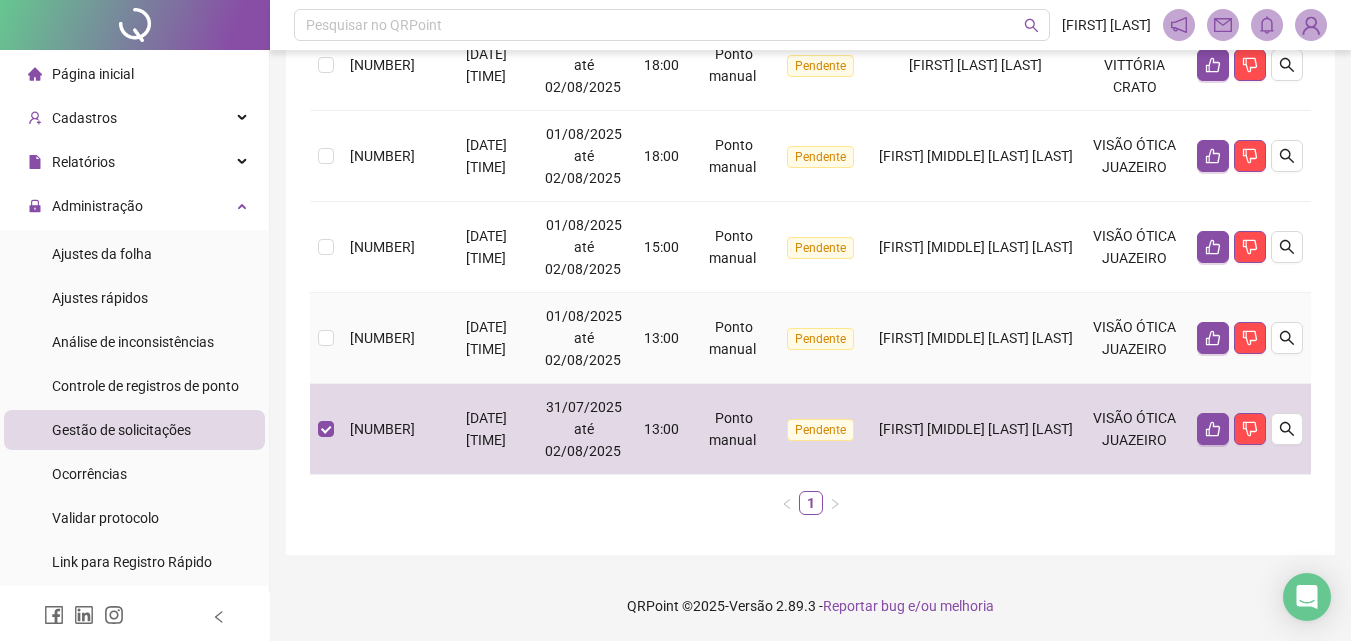 click on "[FIRST] [MIDDLE] [LAST] [LAST]" at bounding box center [976, 338] 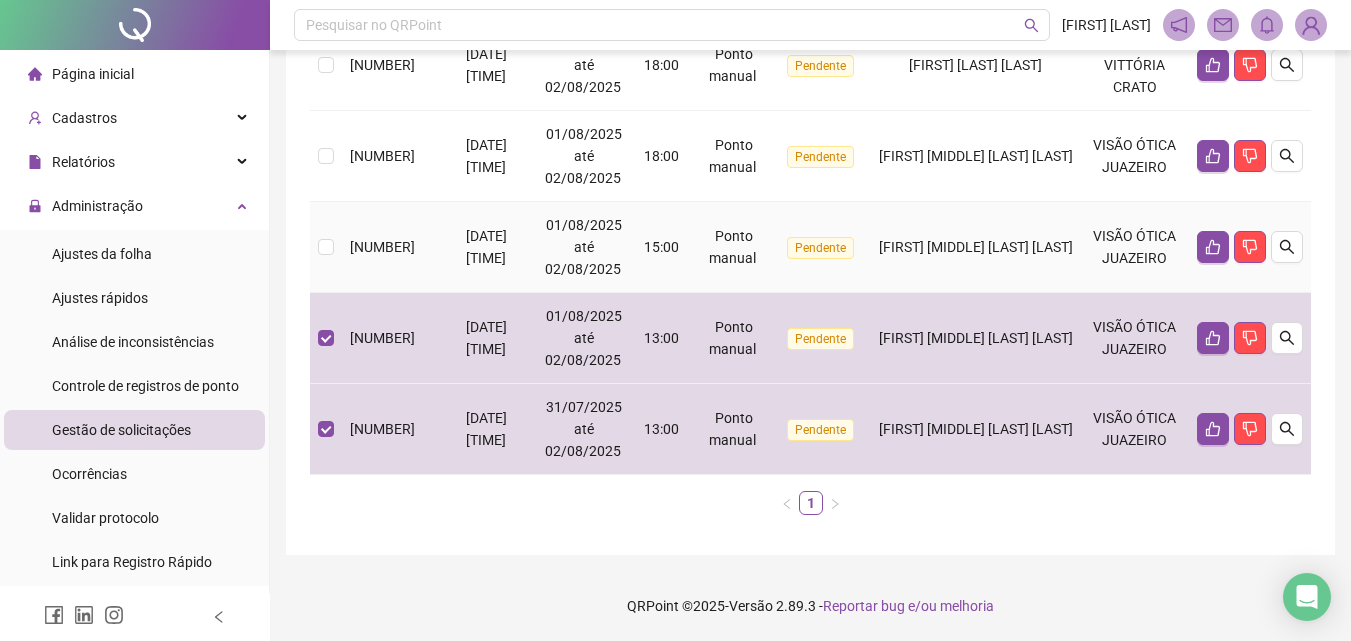 click on "[FIRST] [MIDDLE] [LAST] [LAST]" at bounding box center (976, 247) 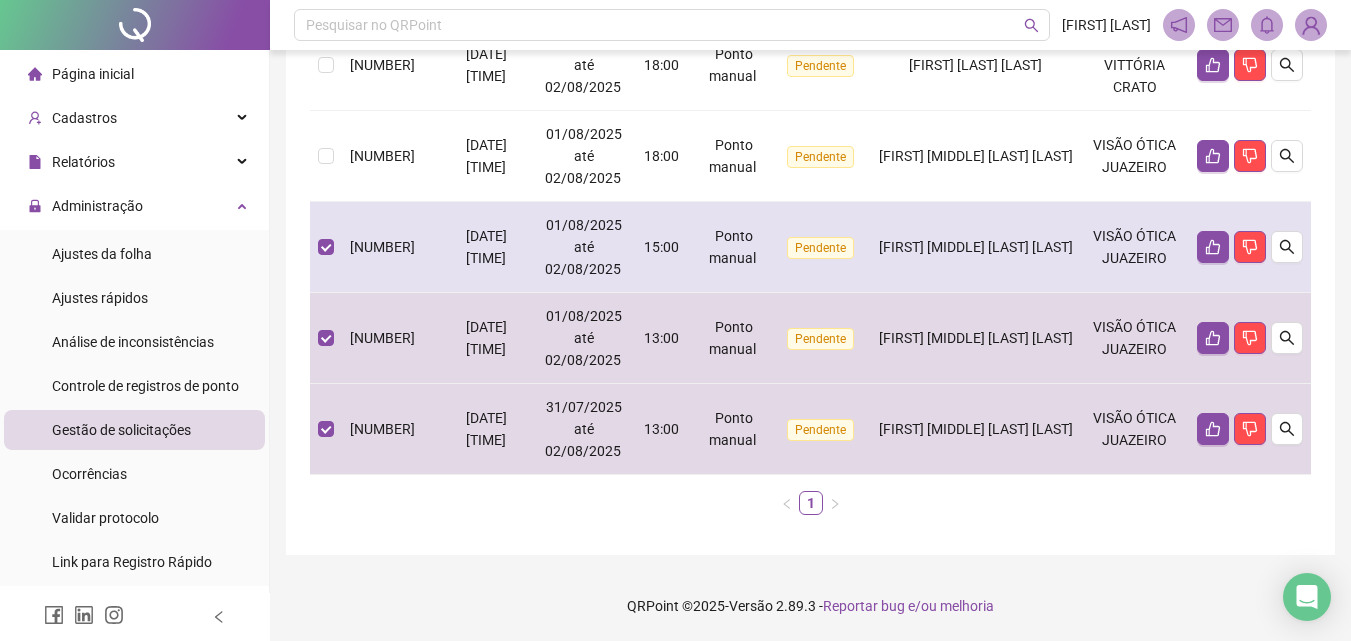 click on "[FIRST] [MIDDLE] [LAST] [LAST]" at bounding box center [976, 247] 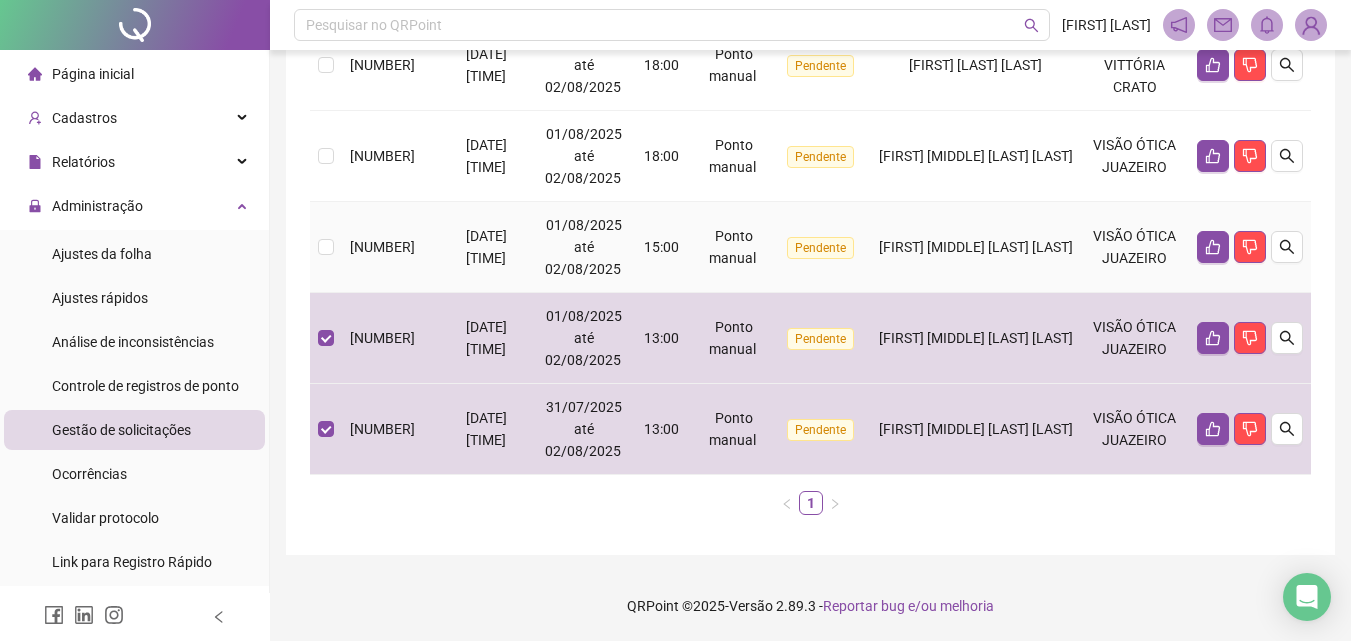 click on "[FIRST] [MIDDLE] [LAST] [LAST]" at bounding box center [976, 247] 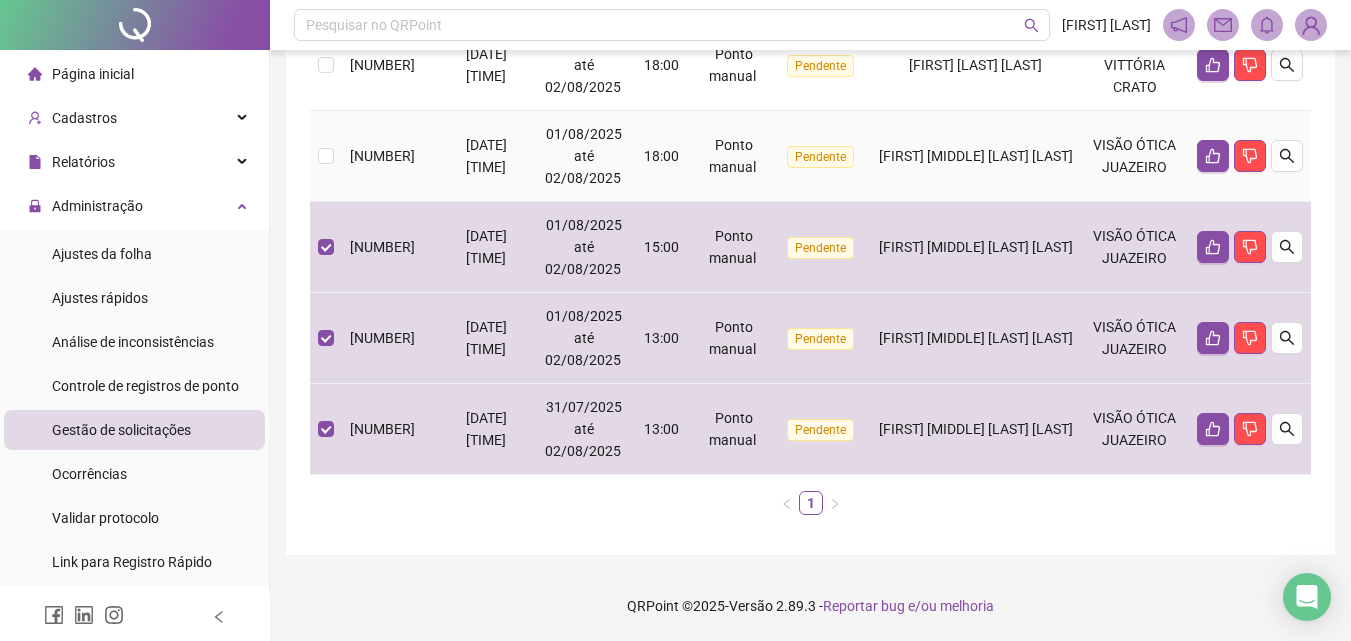 scroll, scrollTop: 860, scrollLeft: 0, axis: vertical 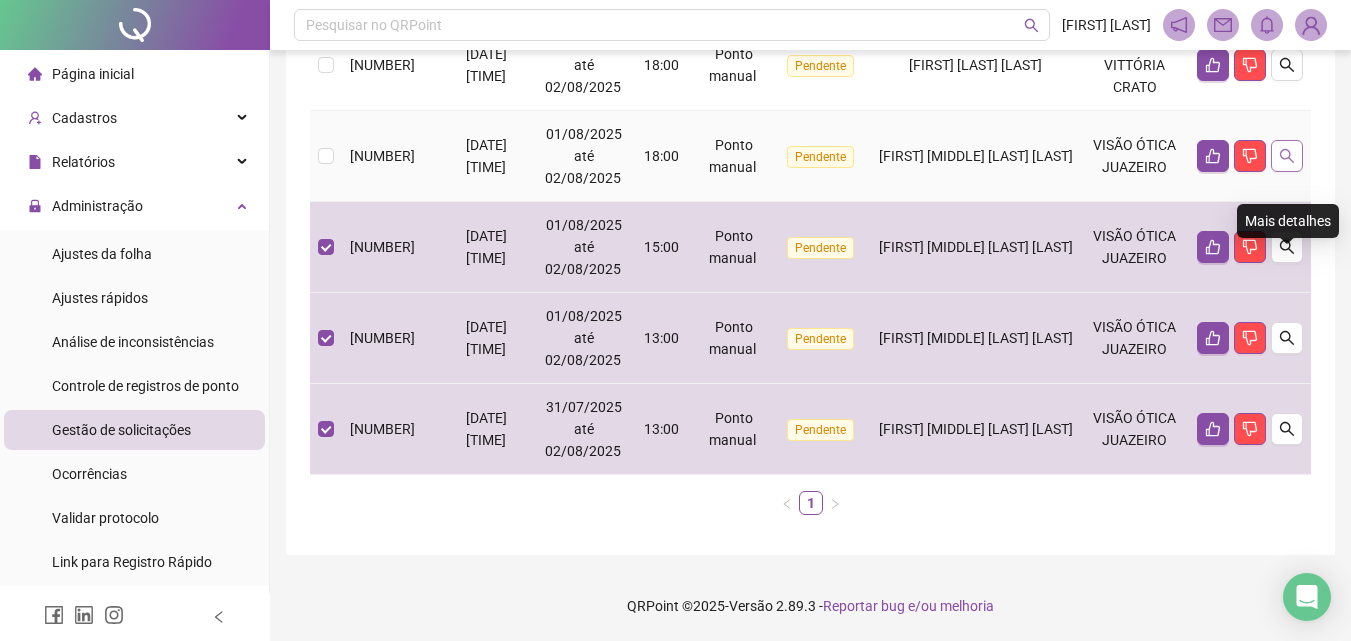 click 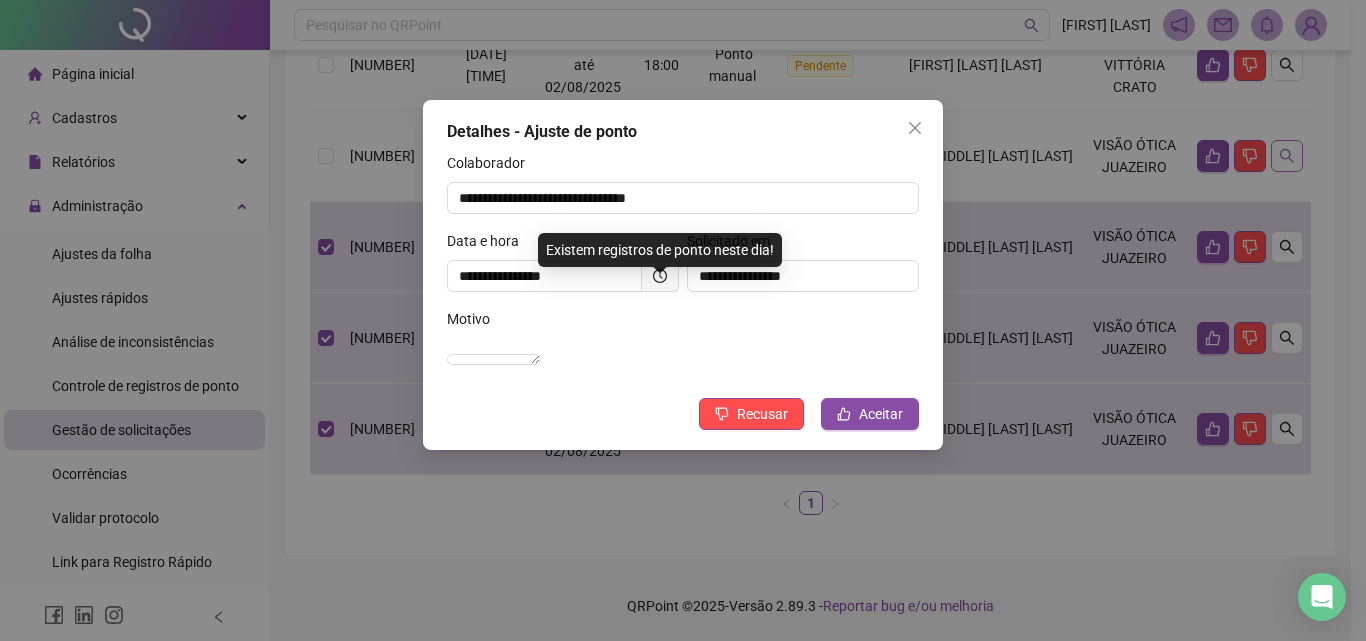 click on "**********" at bounding box center [683, 320] 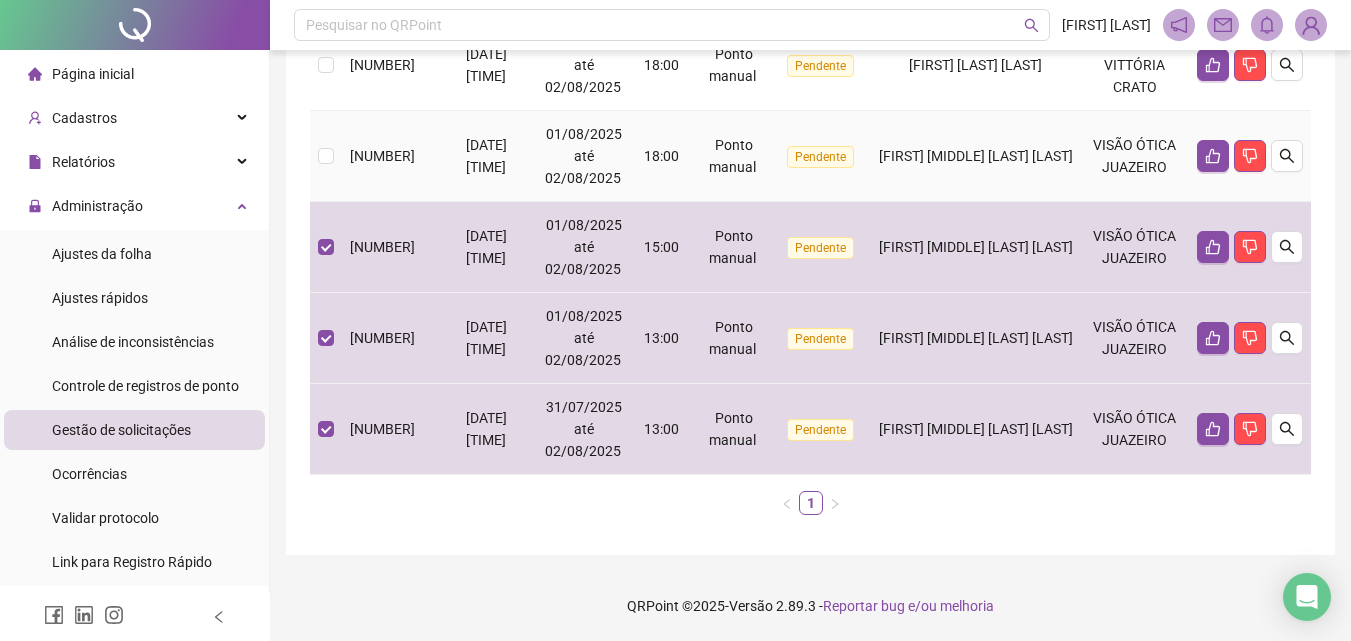 click on "[FIRST] [MIDDLE] [LAST] [LAST]" at bounding box center [976, 156] 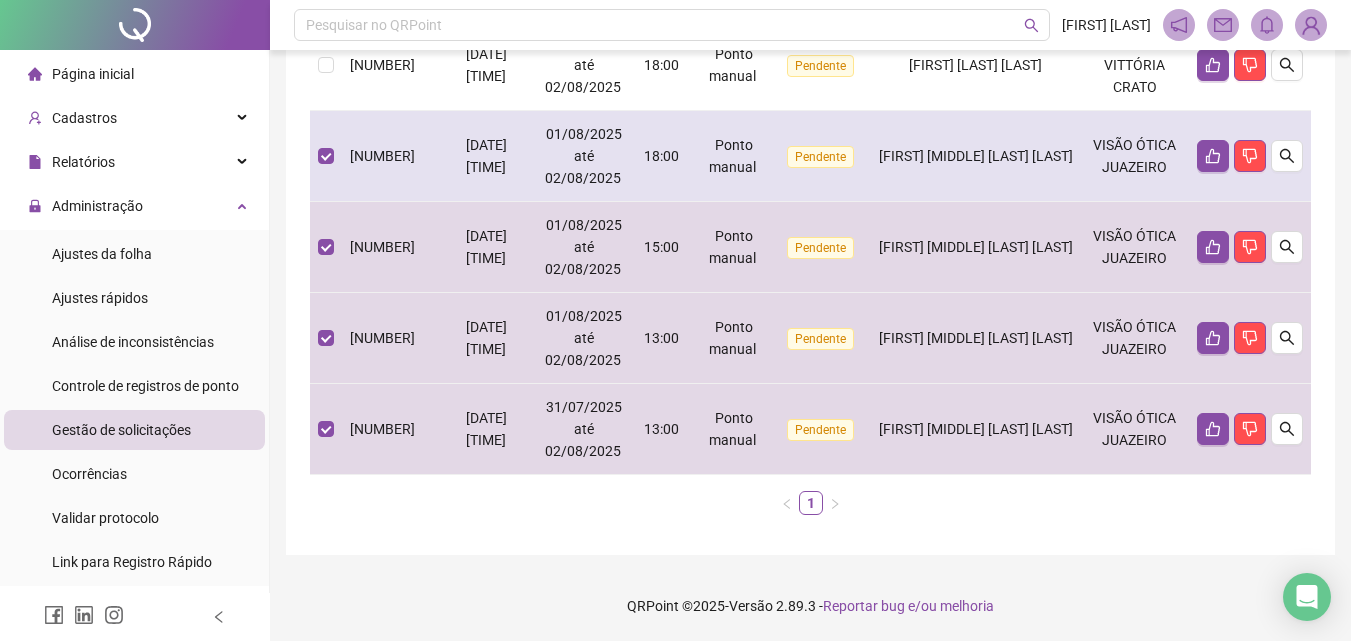 scroll, scrollTop: 760, scrollLeft: 0, axis: vertical 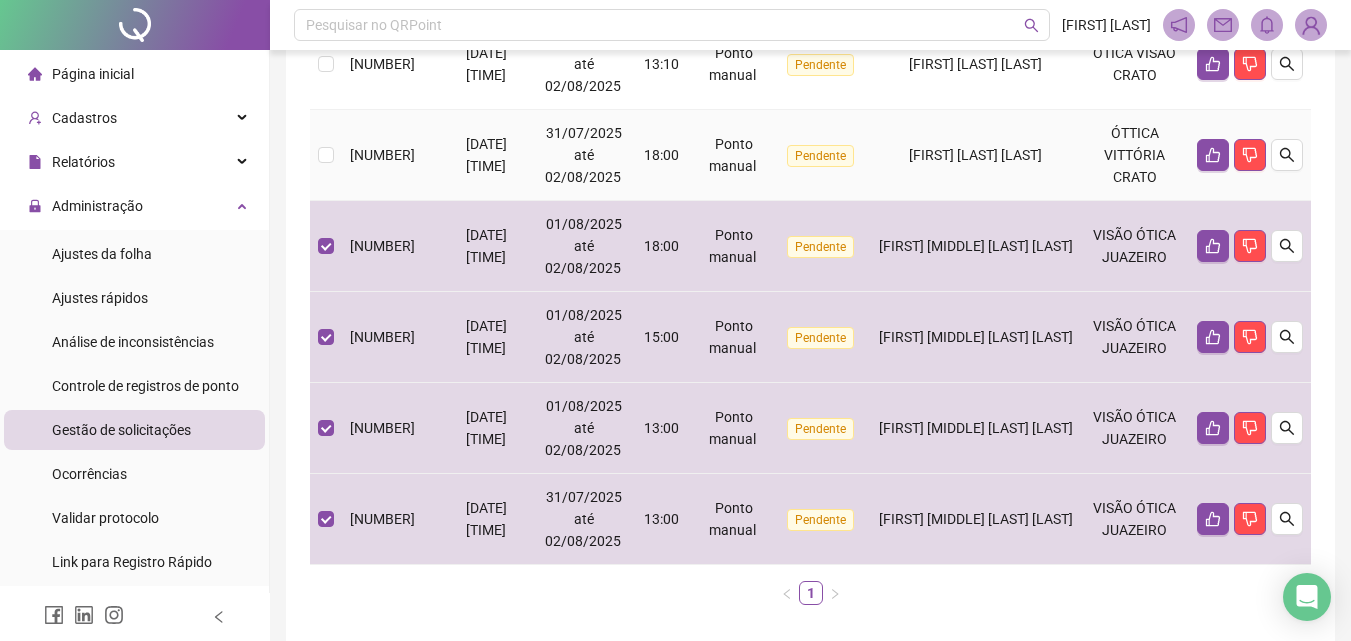 click on "[FIRST] [LAST] [LAST]" at bounding box center [975, 155] 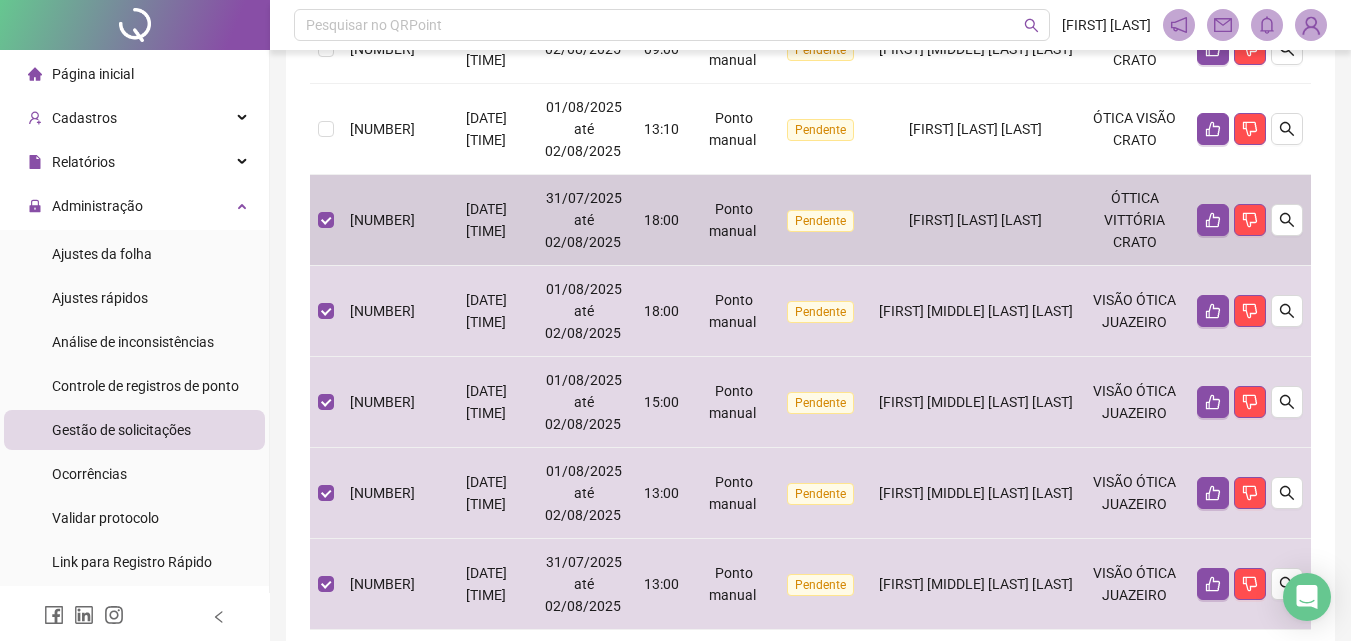 scroll, scrollTop: 660, scrollLeft: 0, axis: vertical 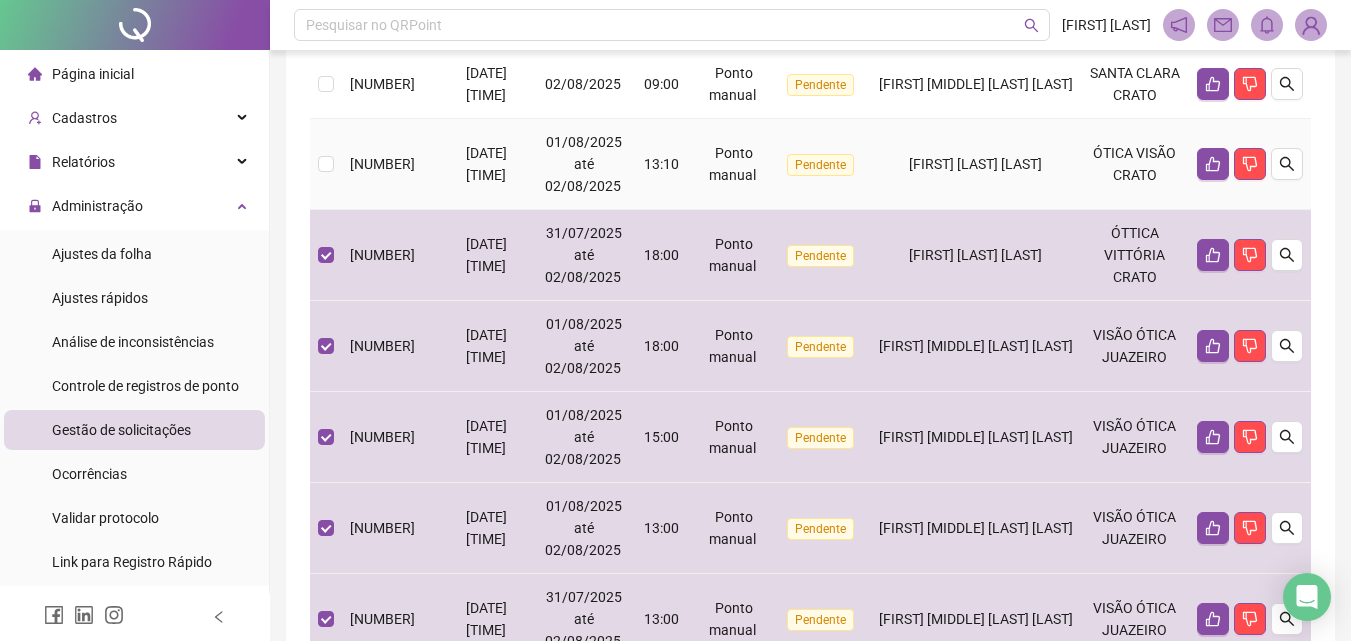 click on "[FIRST] [LAST] [LAST]" at bounding box center (976, 164) 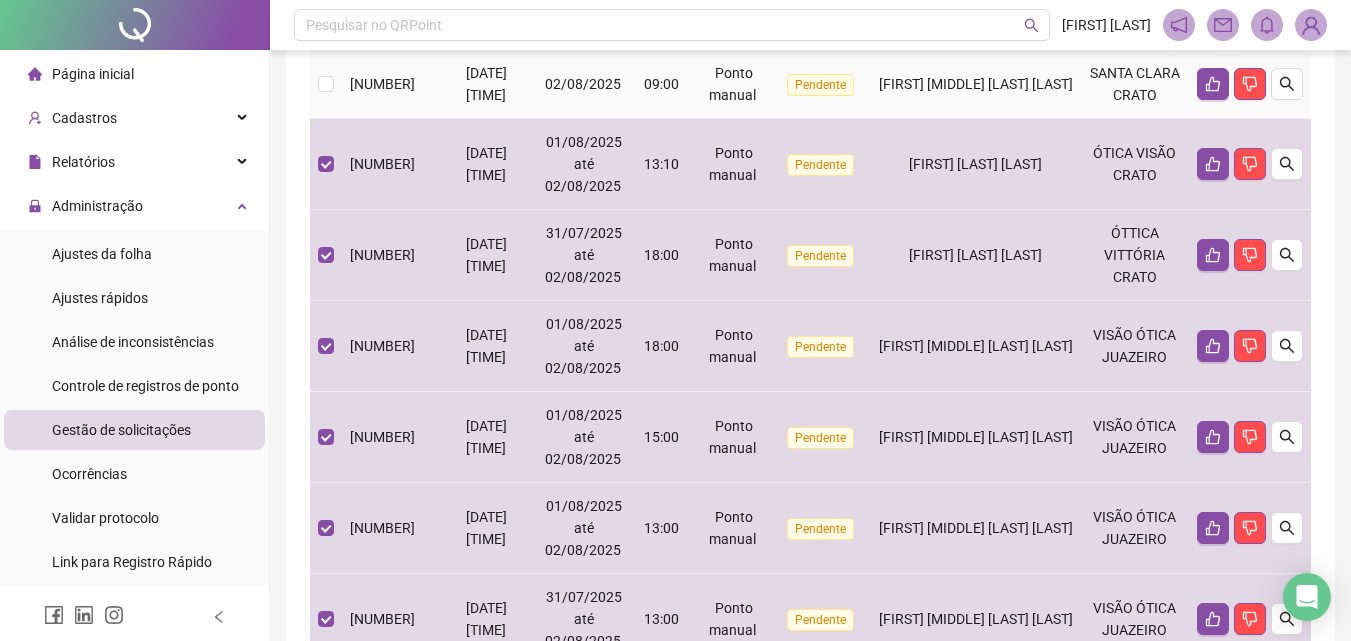 click on "[FIRST] [MIDDLE] [LAST] [LAST]" at bounding box center (976, 84) 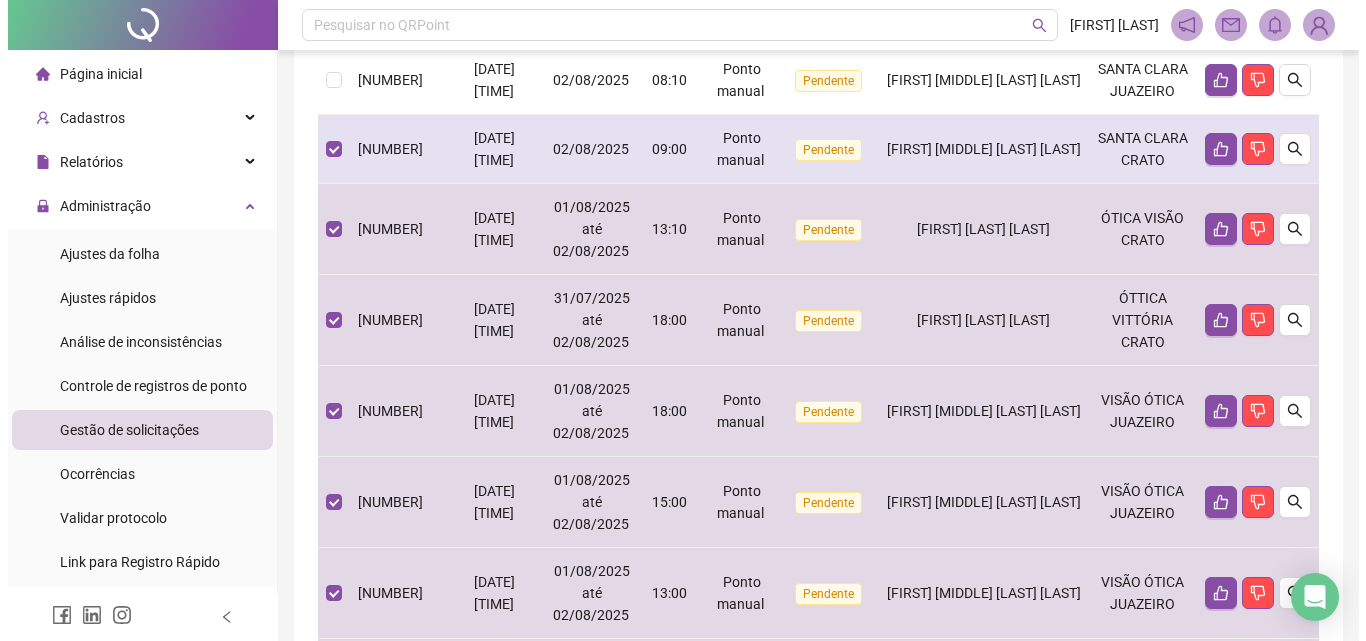scroll, scrollTop: 560, scrollLeft: 0, axis: vertical 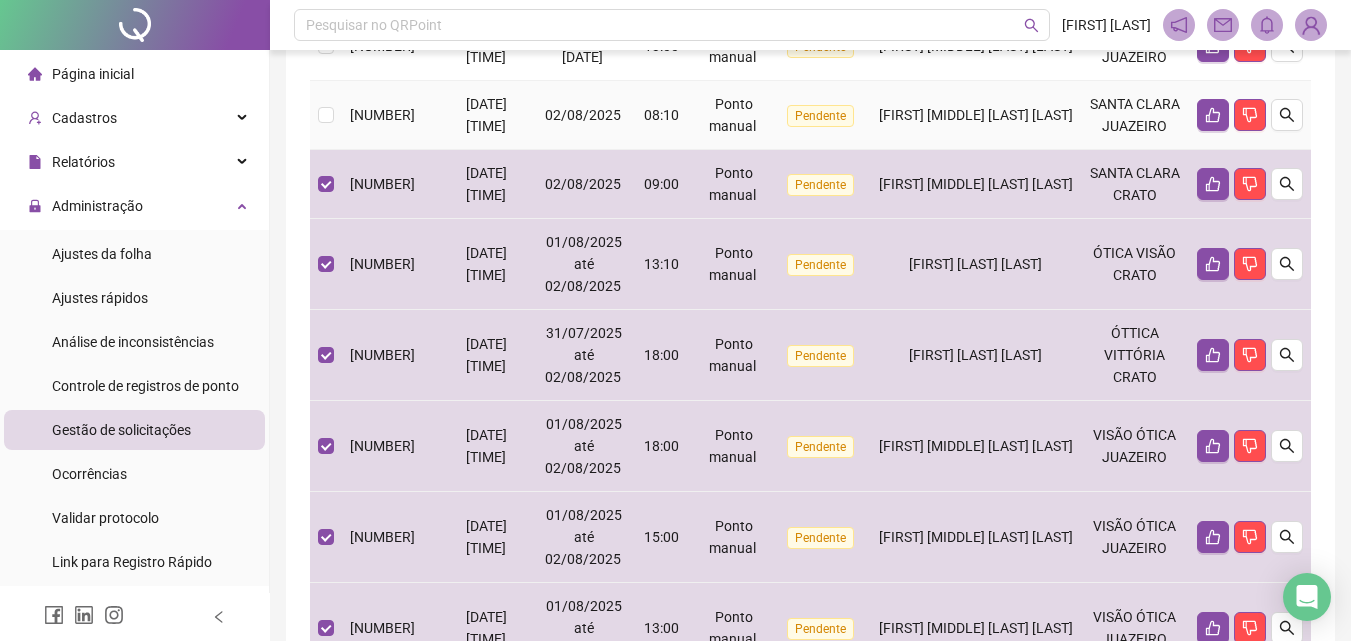 click on "[FIRST] [MIDDLE] [LAST] [LAST]" at bounding box center [976, 115] 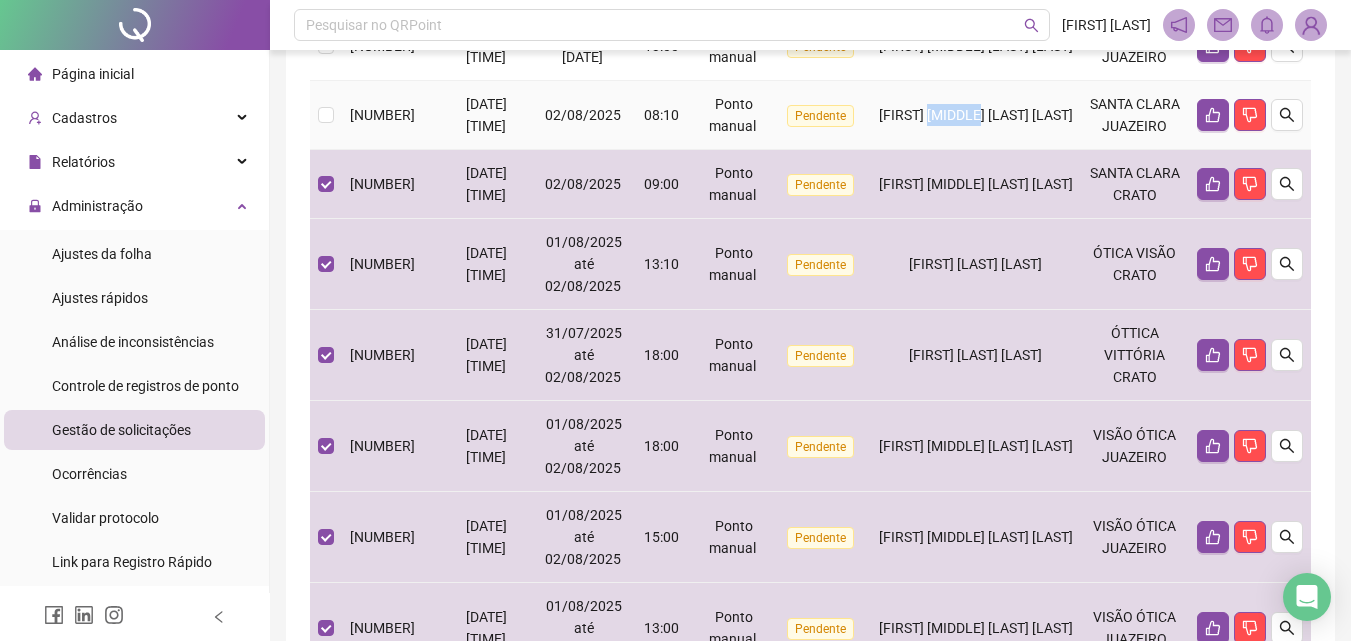click on "[FIRST] [MIDDLE] [LAST] [LAST]" at bounding box center [976, 115] 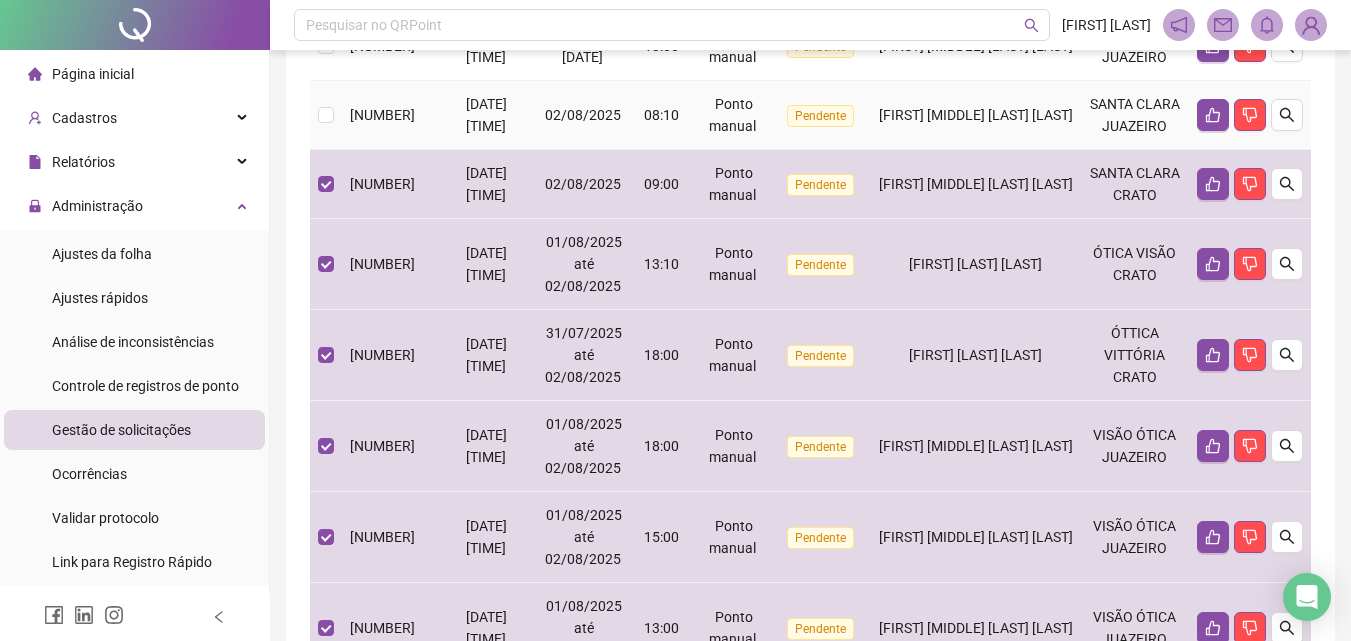 click on "[FIRST] [MIDDLE] [LAST] [LAST]" at bounding box center (976, 115) 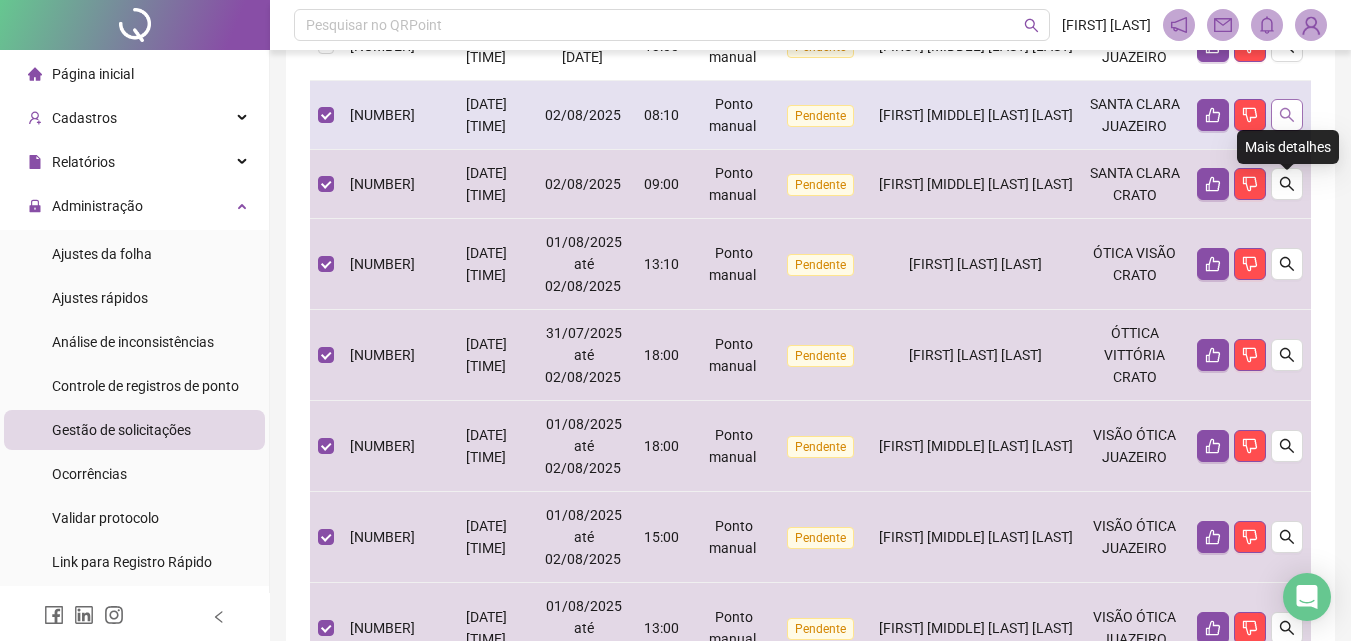click 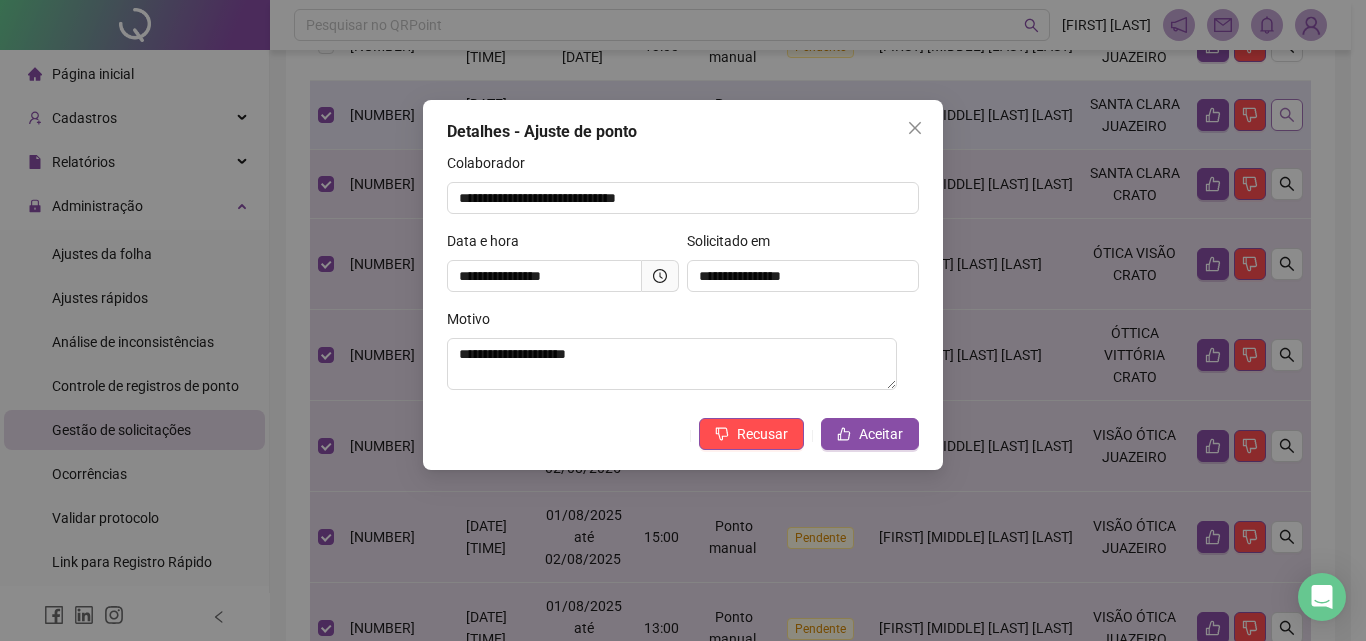 click on "**********" at bounding box center (683, 320) 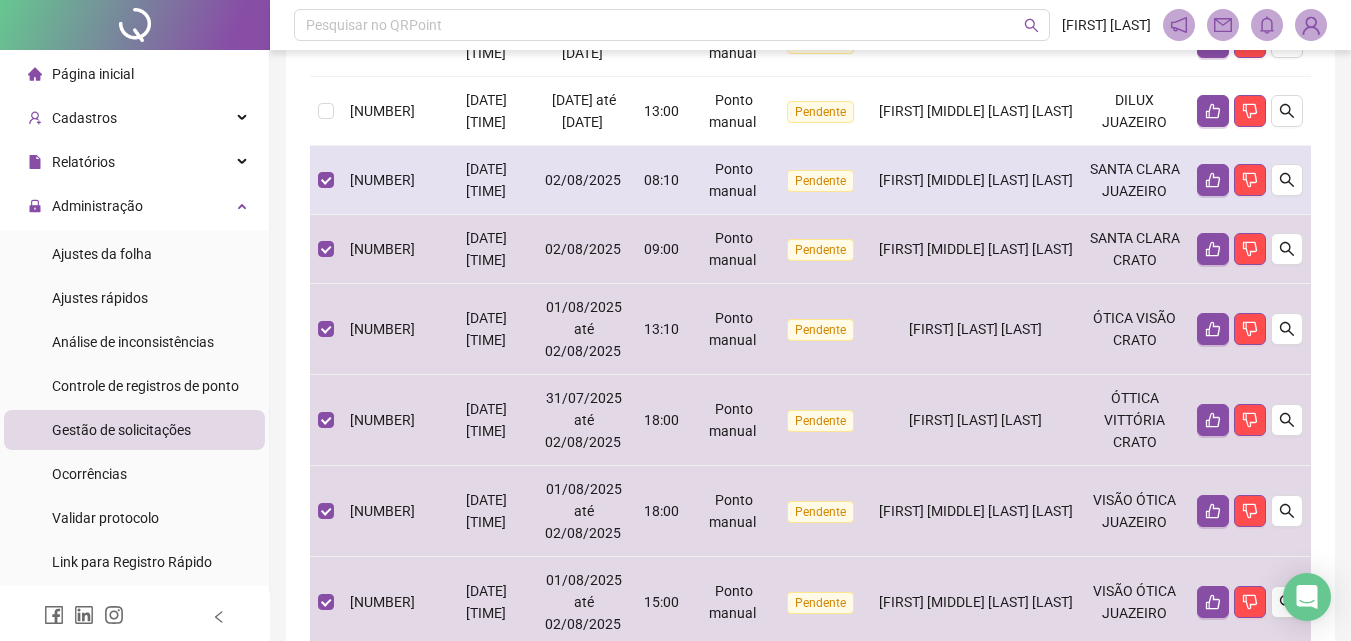 scroll, scrollTop: 360, scrollLeft: 0, axis: vertical 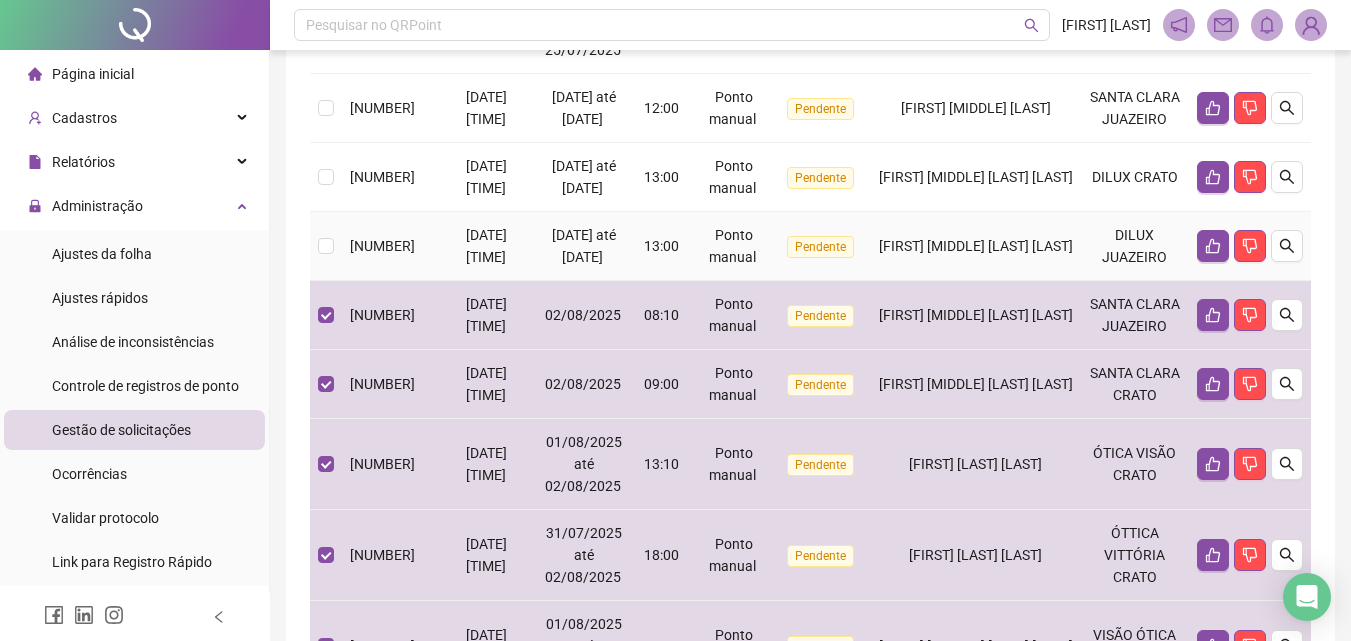 click on "[FIRST] [MIDDLE] [LAST] [LAST]" at bounding box center (976, 246) 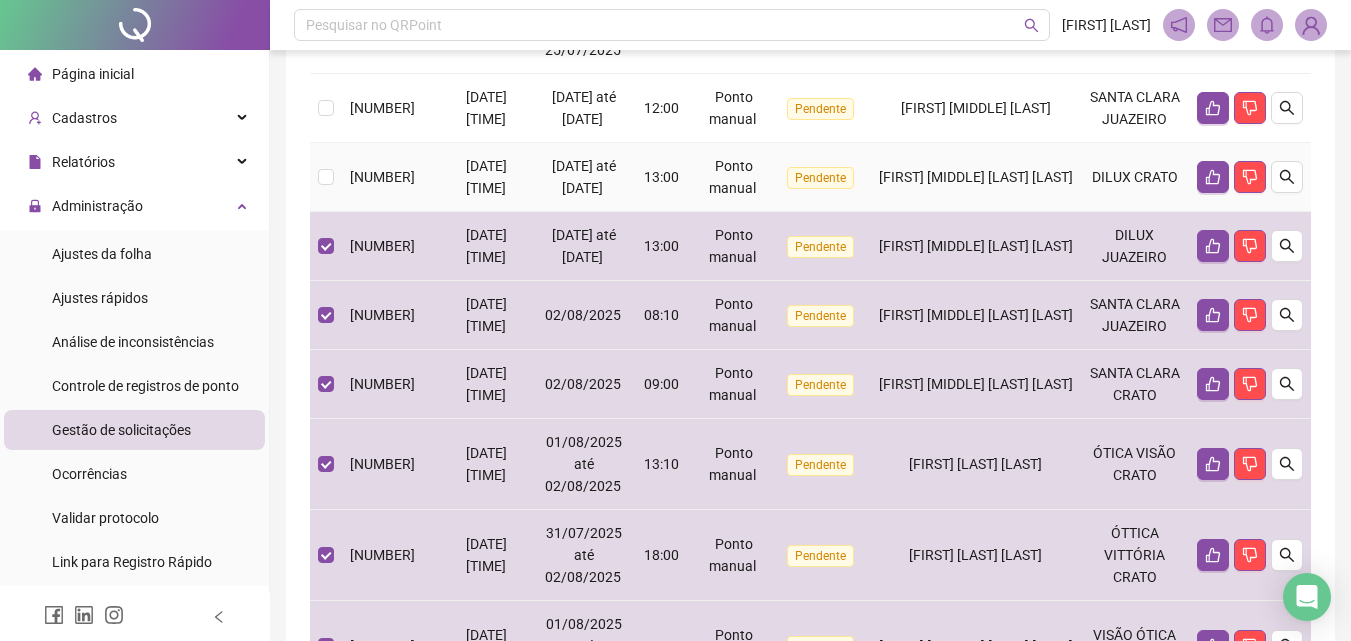 click on "[FIRST] [MIDDLE] [LAST] [LAST]" at bounding box center [976, 177] 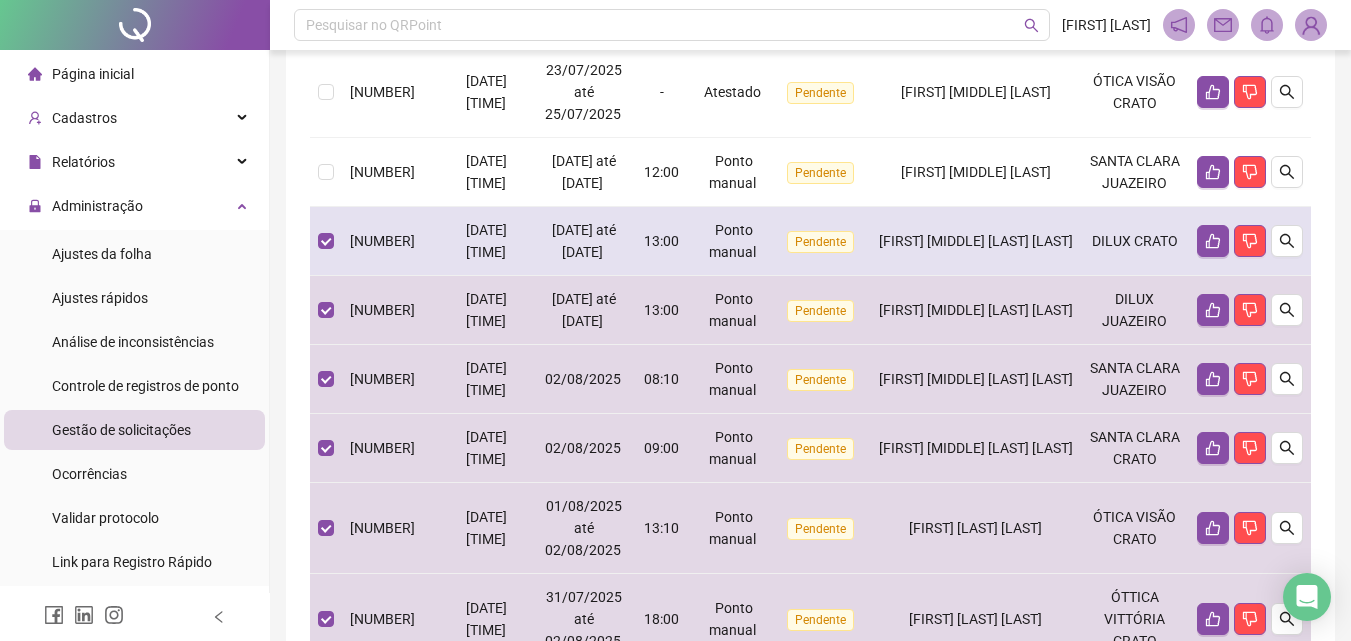 scroll, scrollTop: 260, scrollLeft: 0, axis: vertical 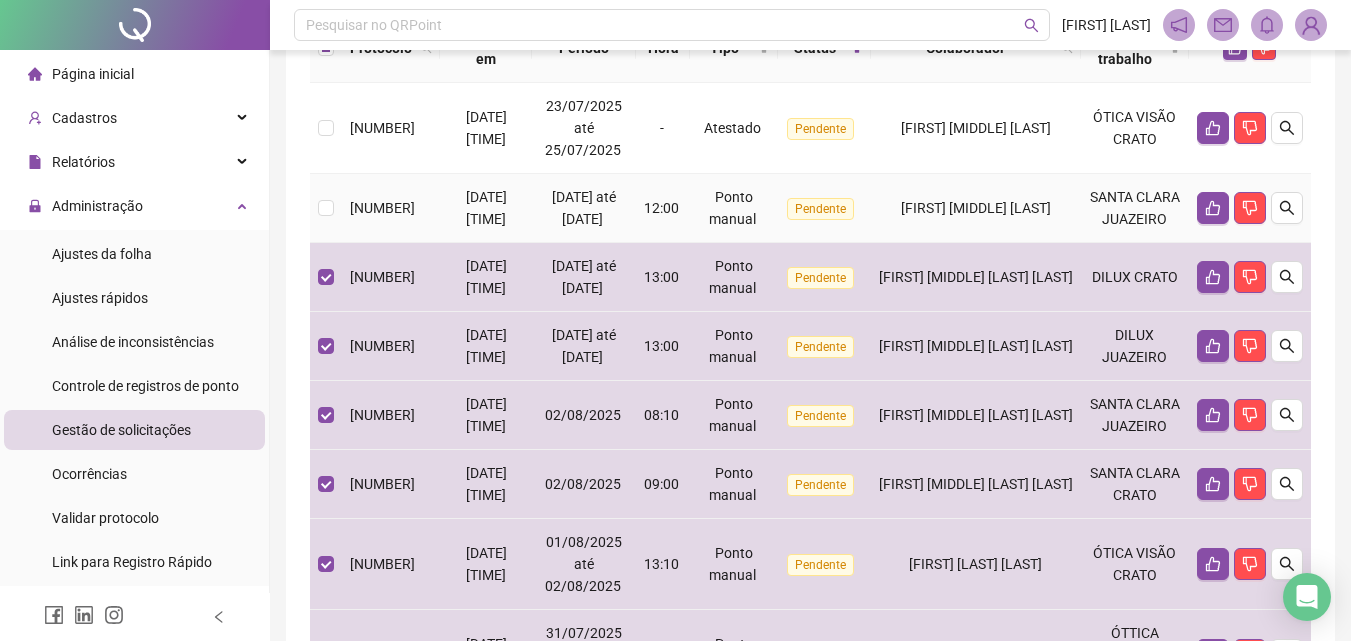 click on "[FIRST] [MIDDLE] [LAST]" at bounding box center [976, 208] 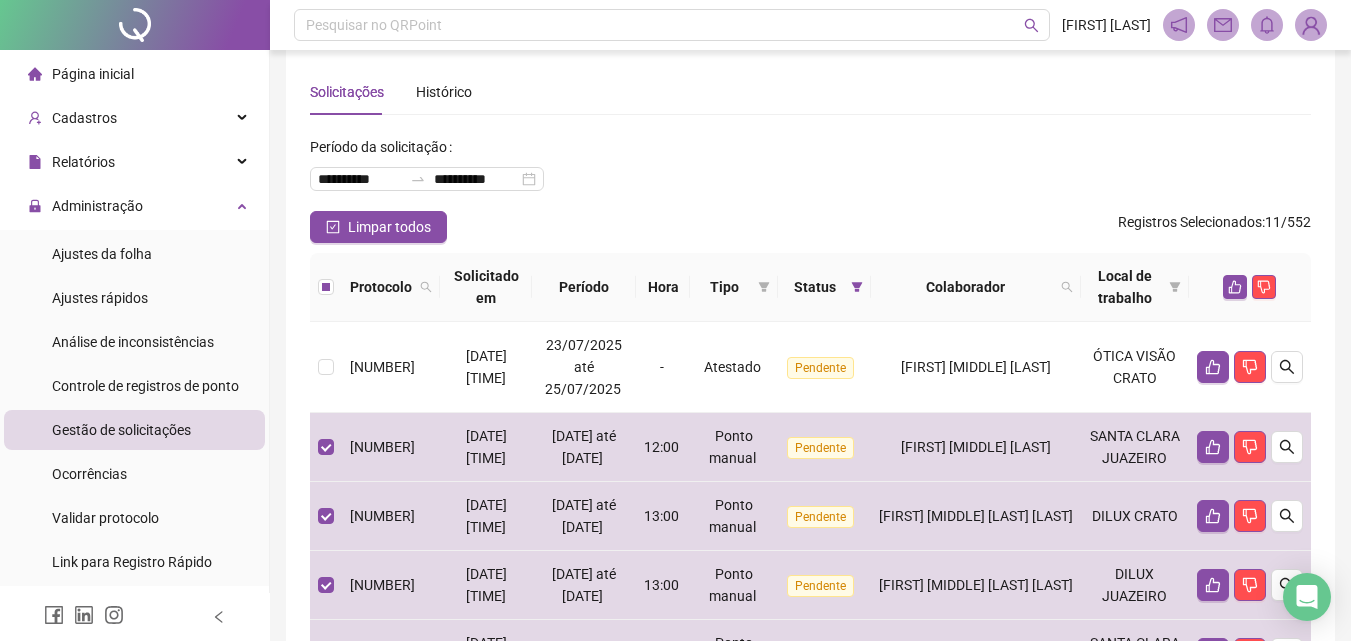 scroll, scrollTop: 0, scrollLeft: 0, axis: both 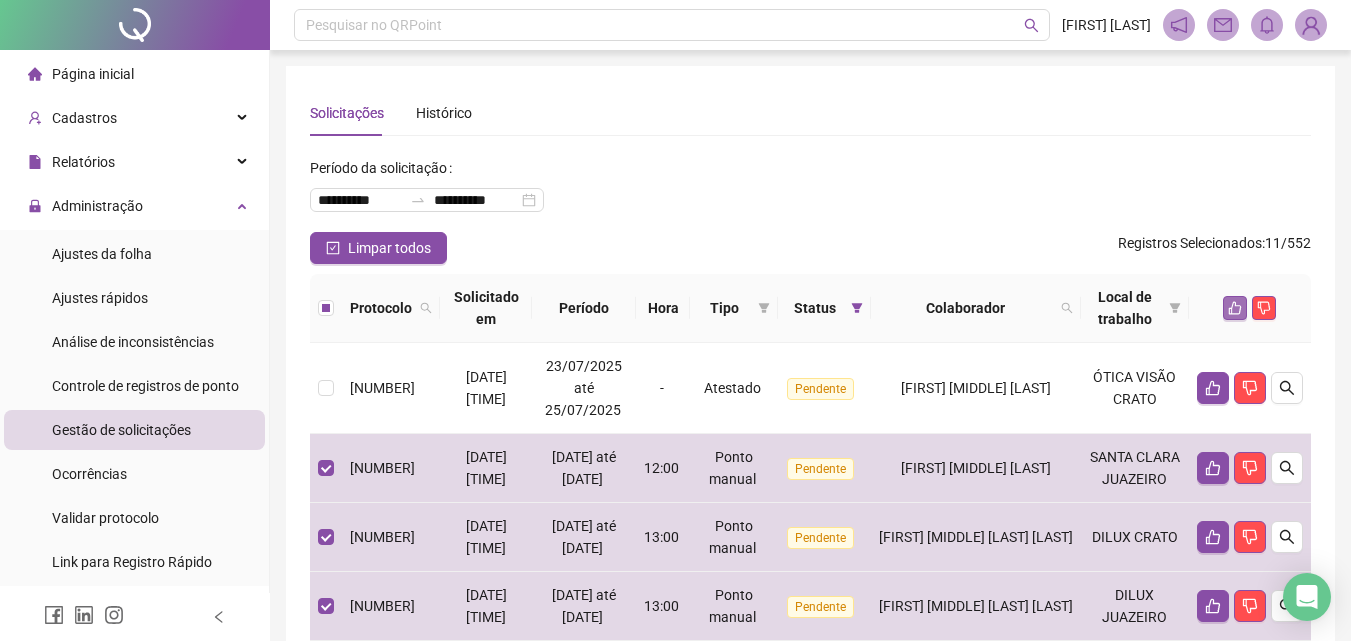 click 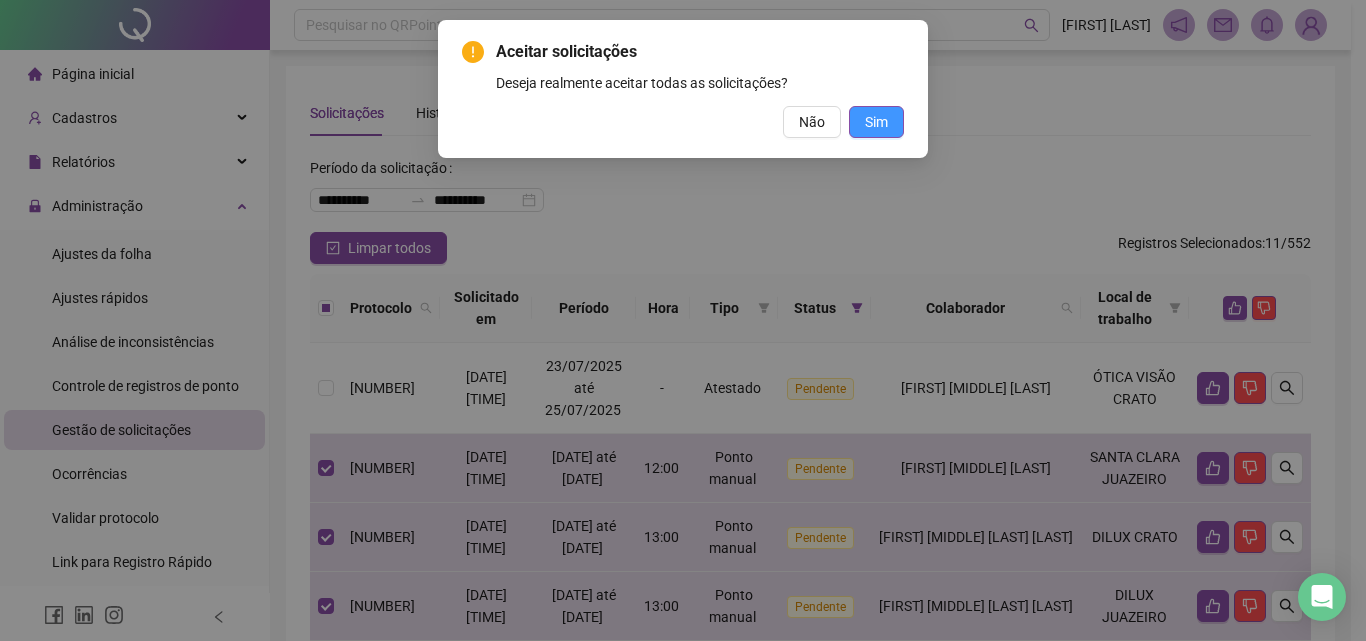 click on "Sim" at bounding box center (876, 122) 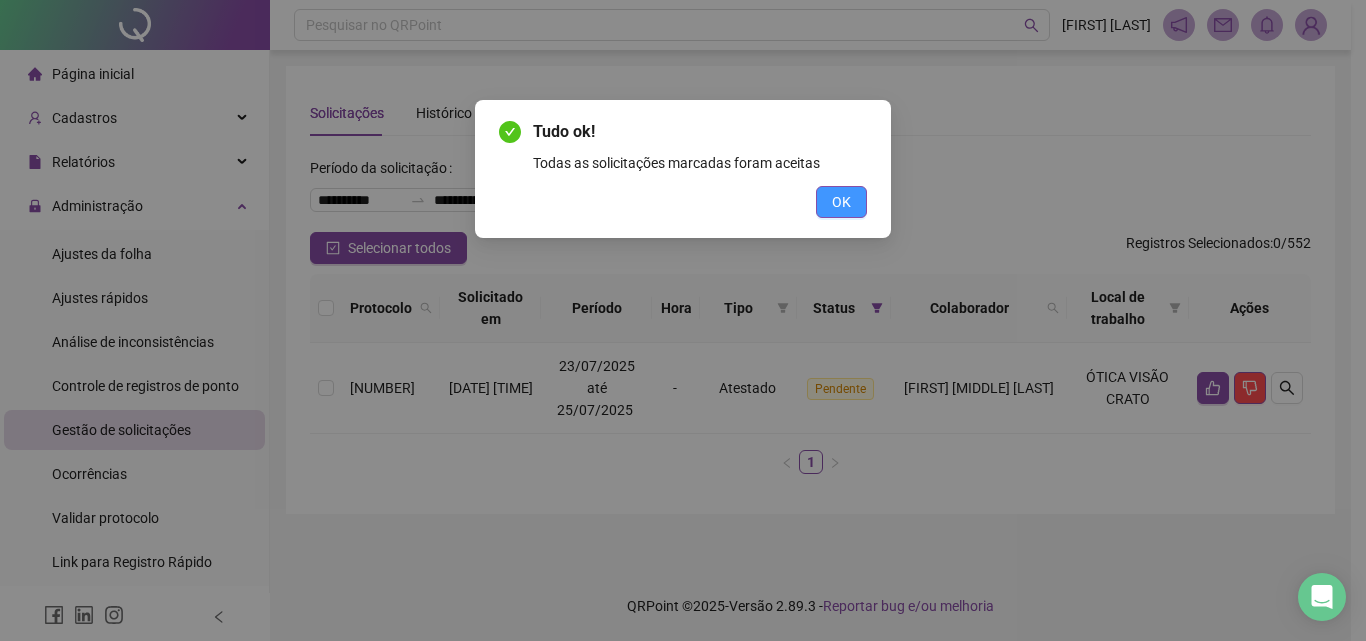 click on "OK" at bounding box center [841, 202] 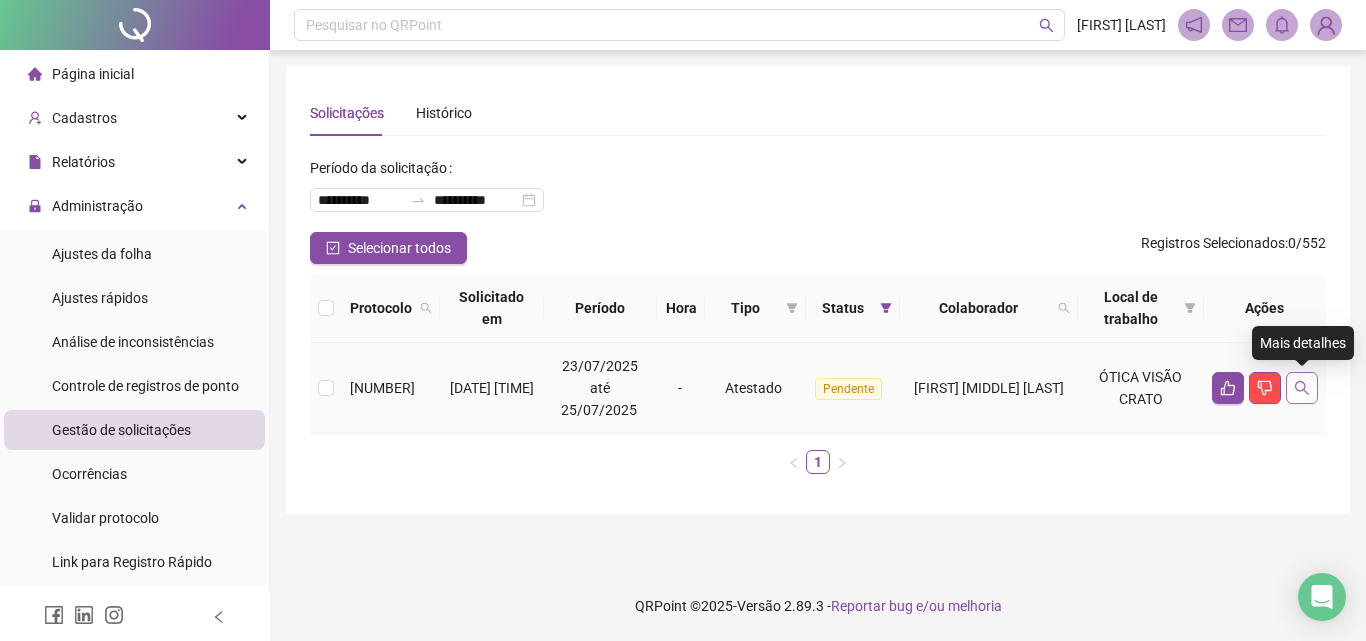 click 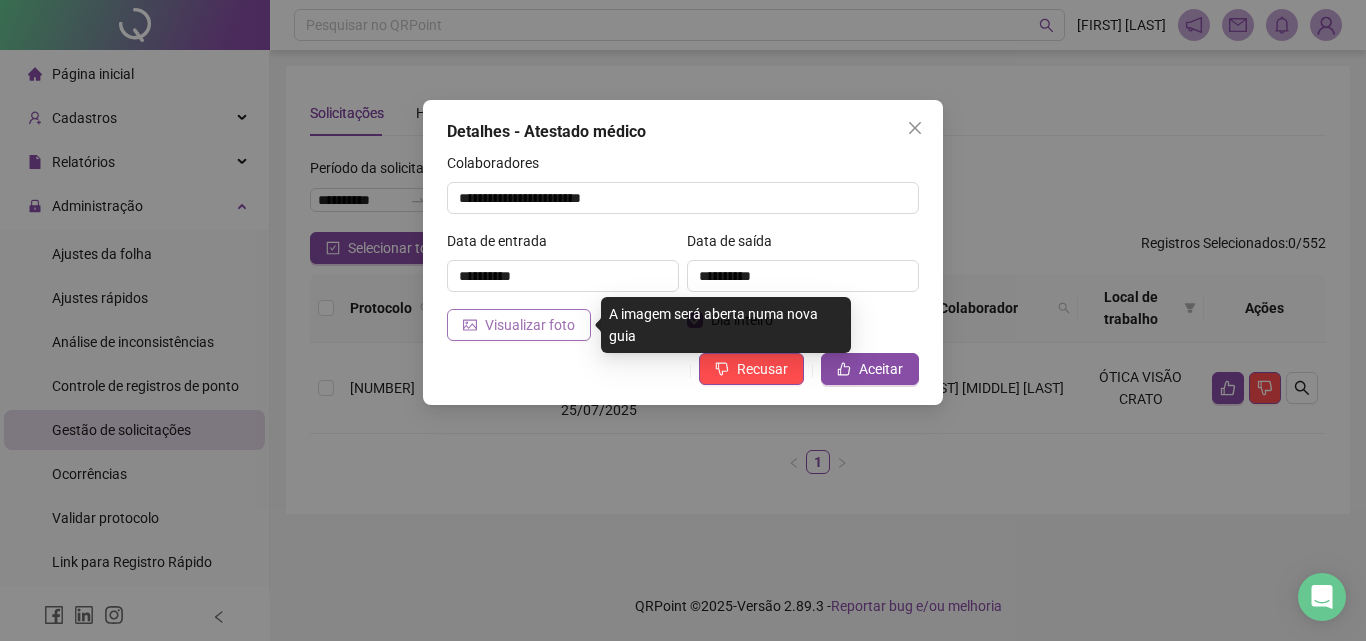 click on "Visualizar foto" at bounding box center [530, 325] 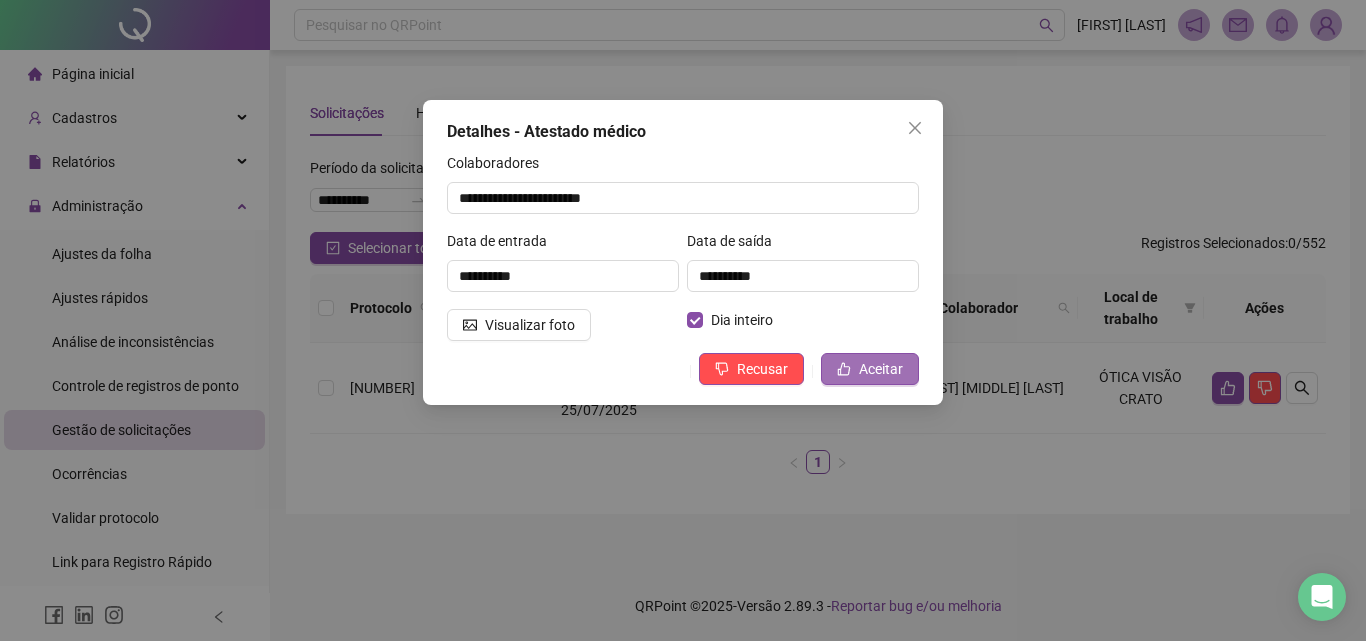 click 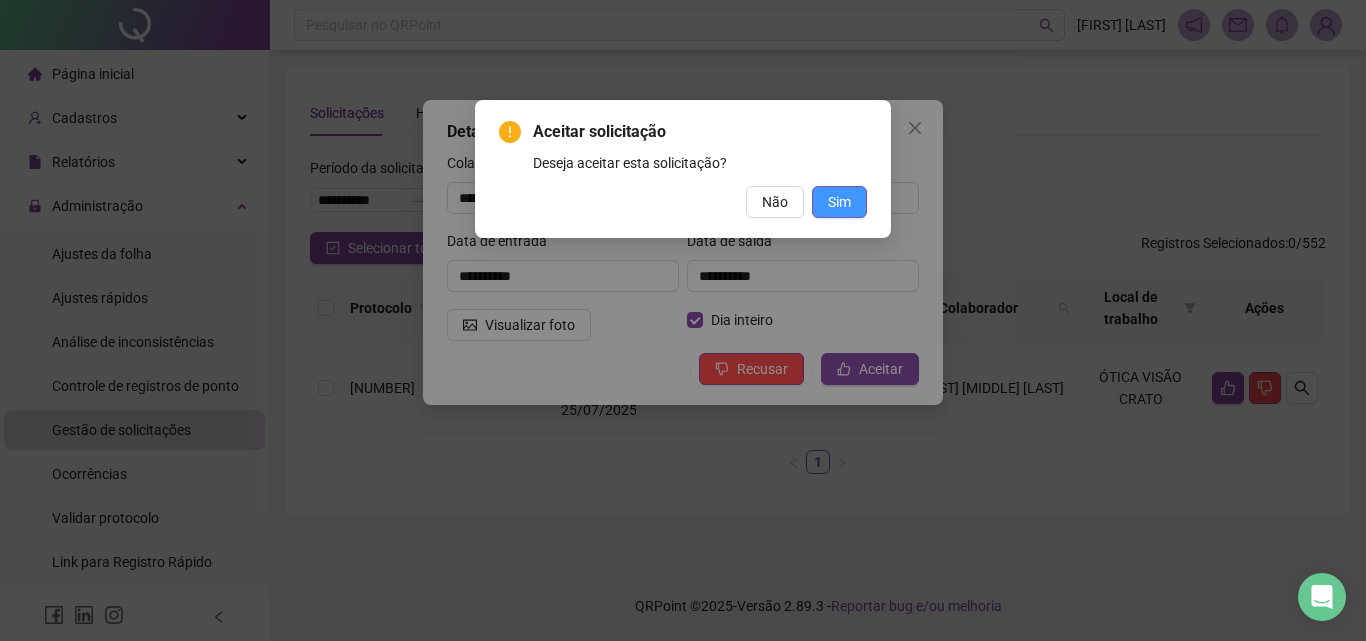 click on "Sim" at bounding box center (839, 202) 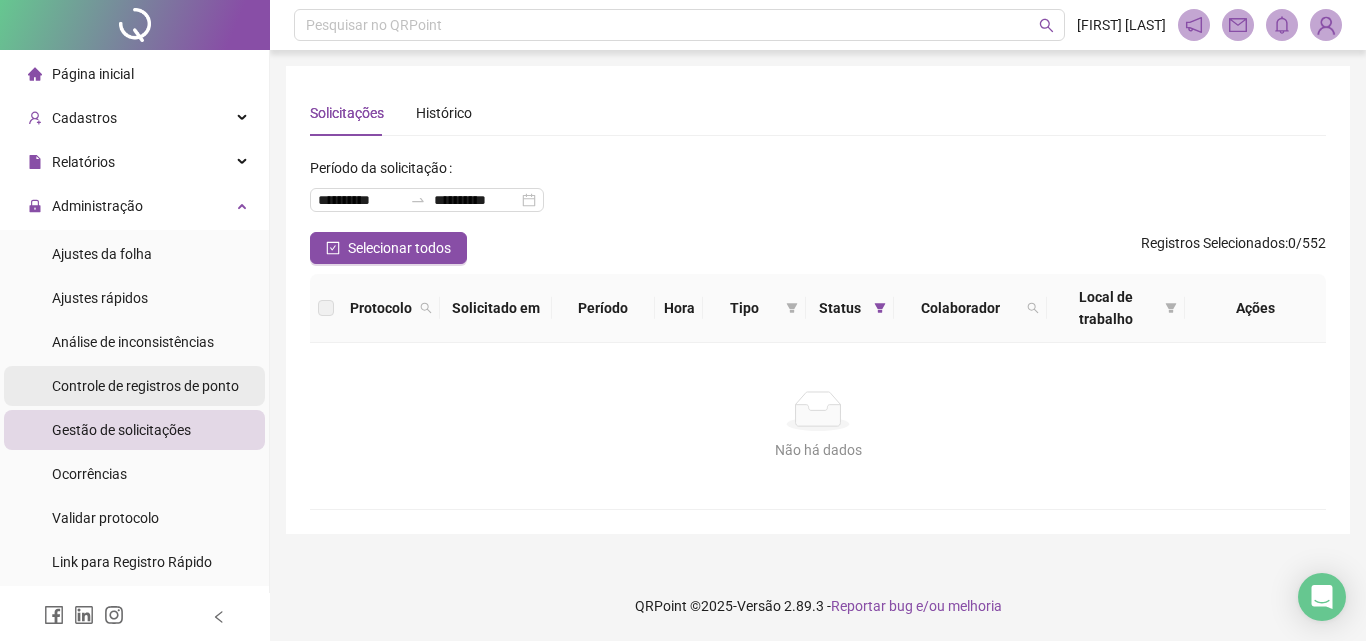 click on "Controle de registros de ponto" at bounding box center [145, 386] 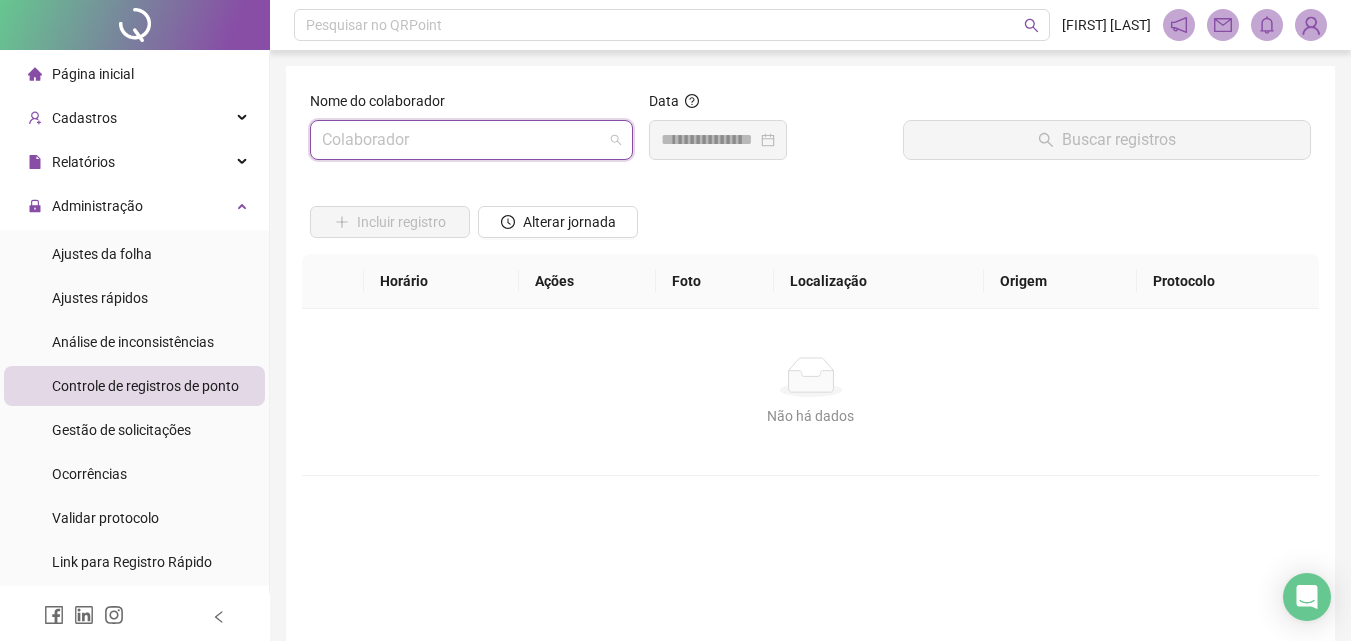 click at bounding box center [462, 140] 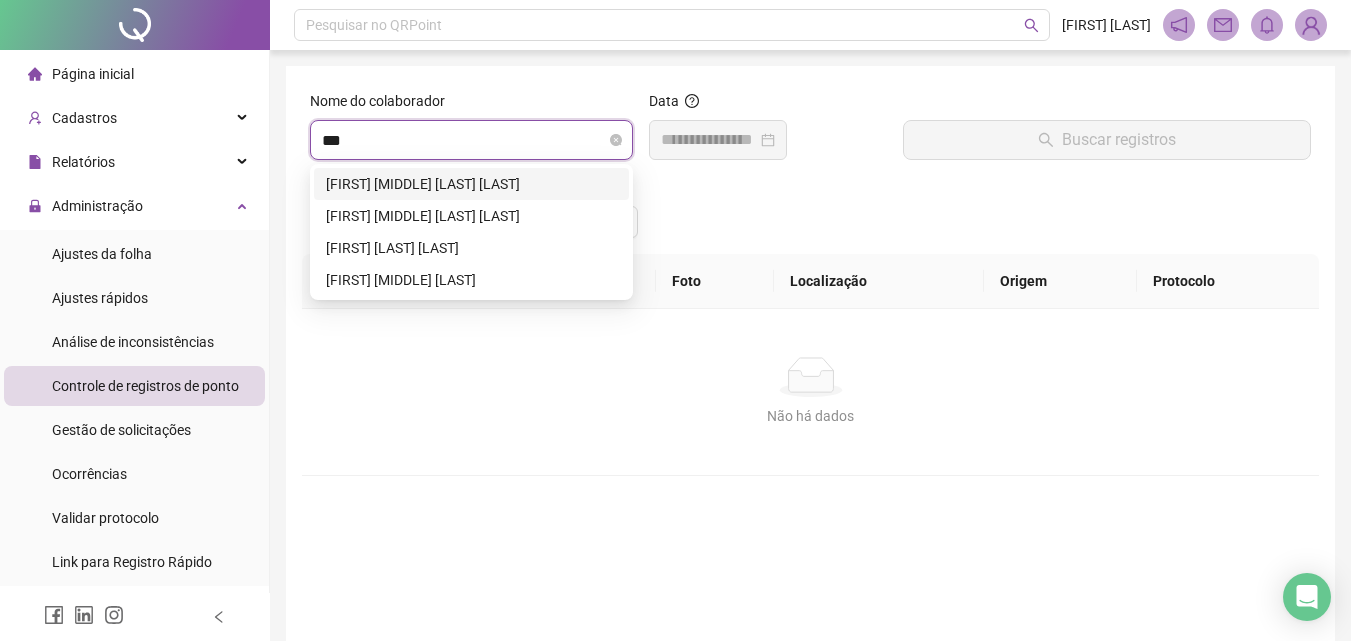 type on "****" 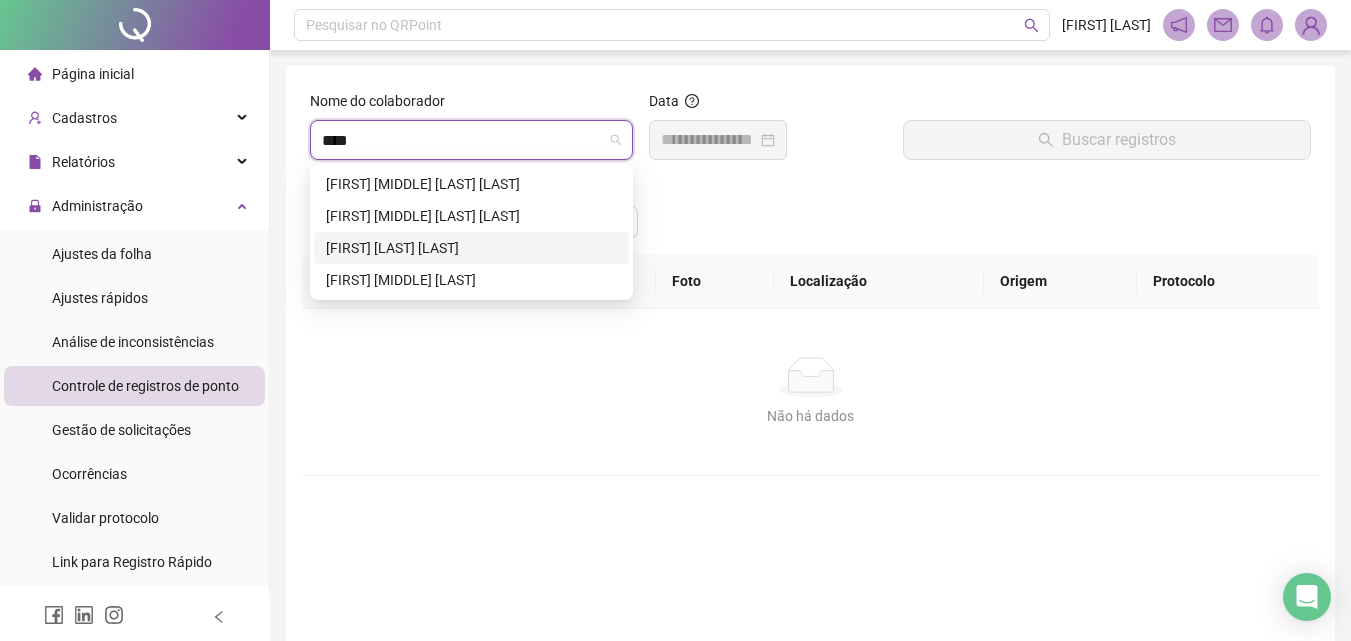 click on "[FIRST] [LAST] [LAST]" at bounding box center [471, 248] 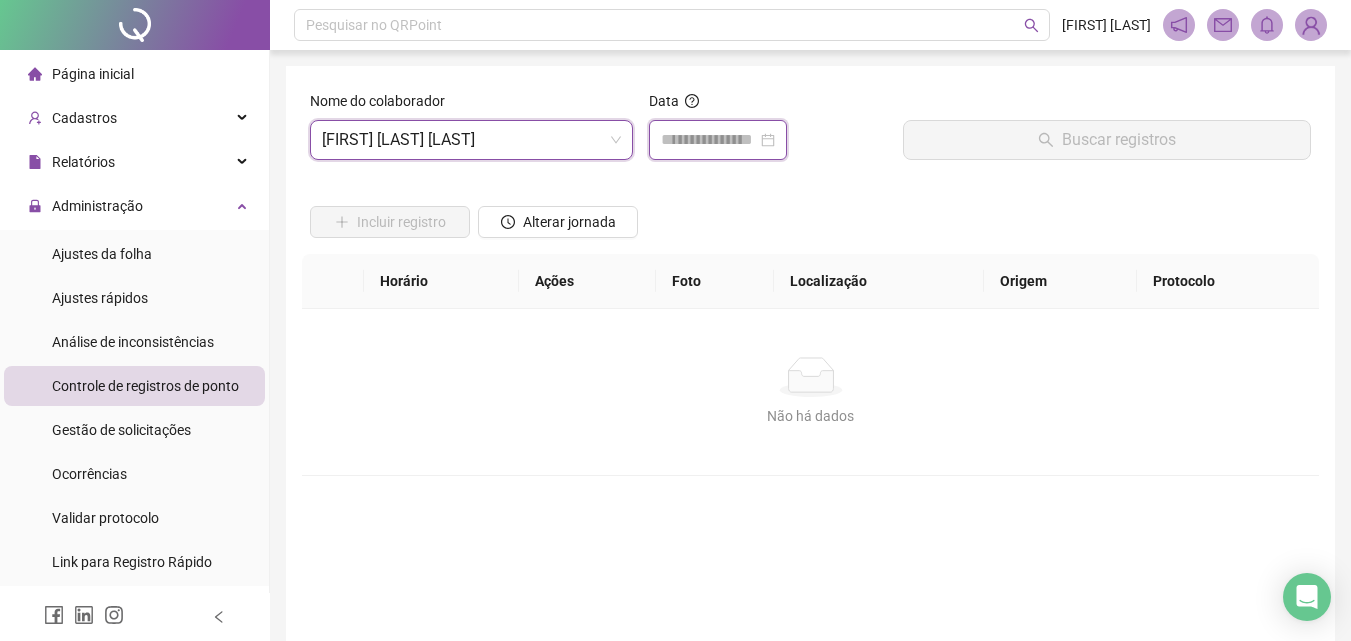 click at bounding box center (709, 140) 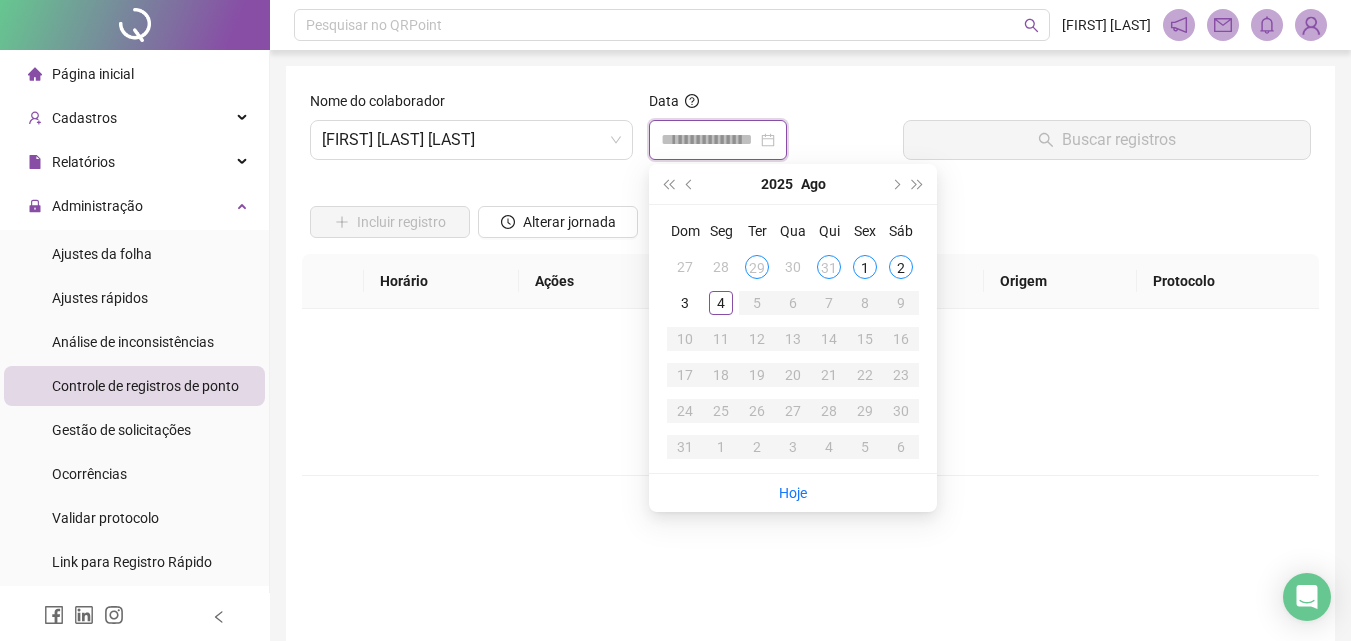 type on "**********" 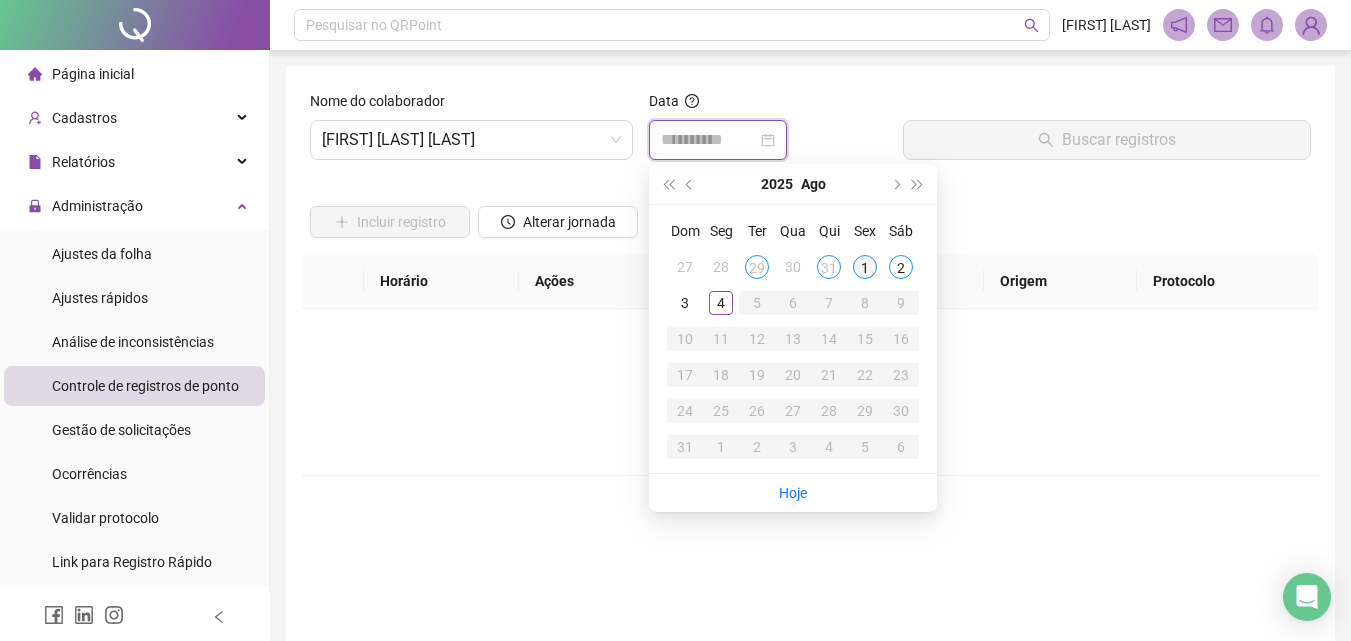 type on "**********" 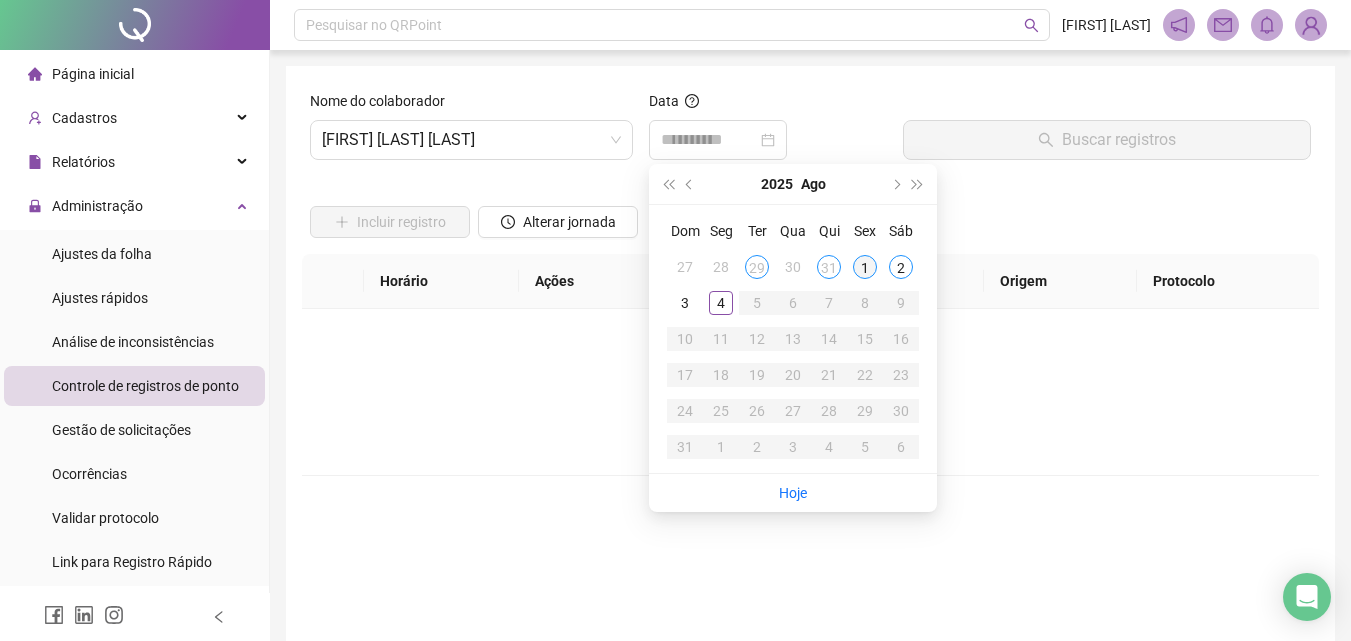 click on "1" at bounding box center (865, 267) 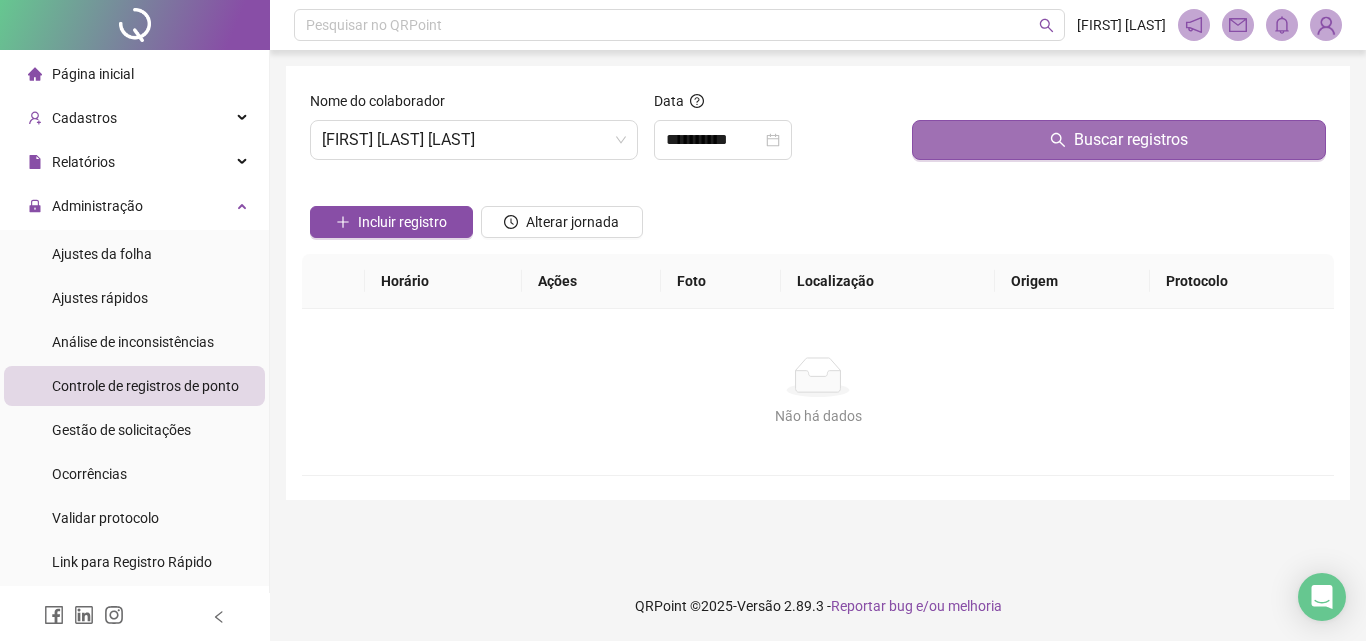 click on "Buscar registros" at bounding box center (1119, 140) 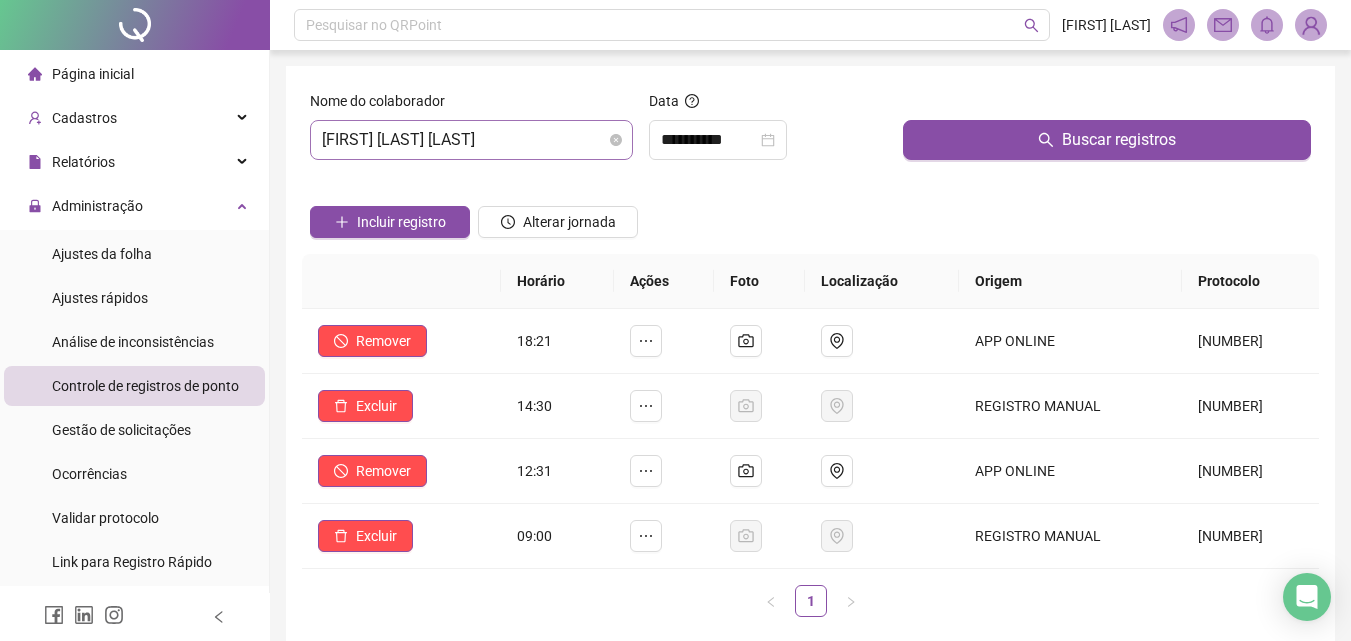 click on "[FIRST] [LAST] [LAST]" at bounding box center [471, 140] 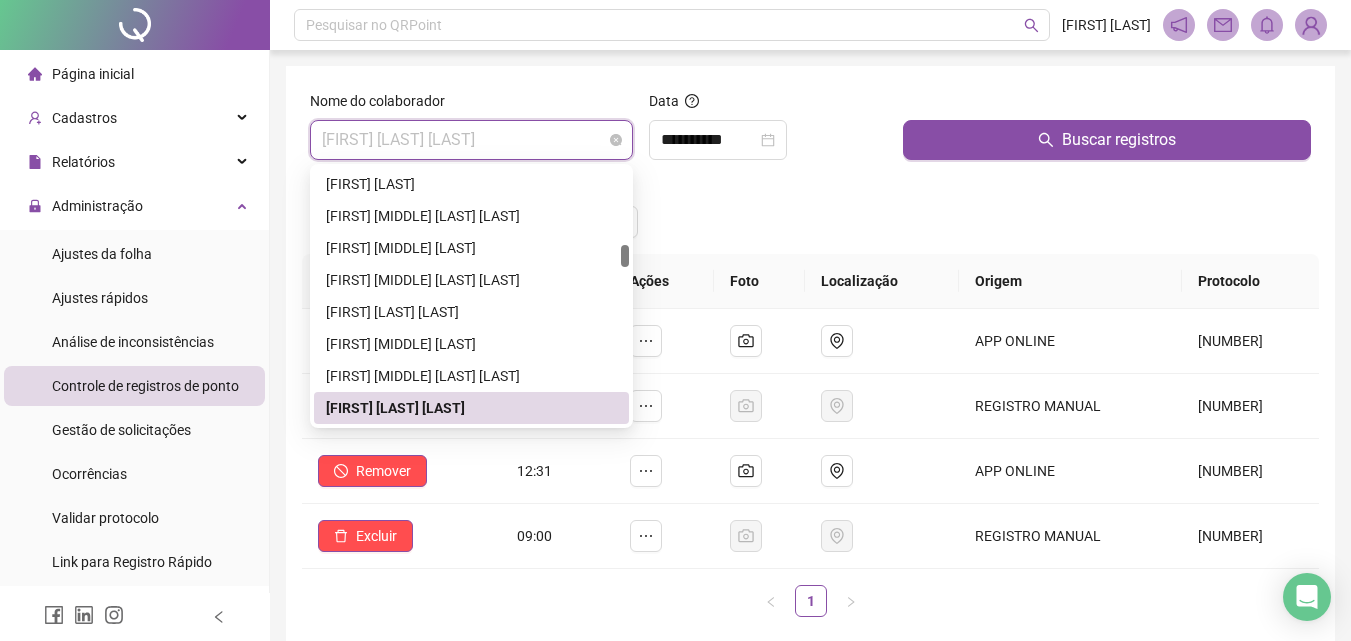 type on "*" 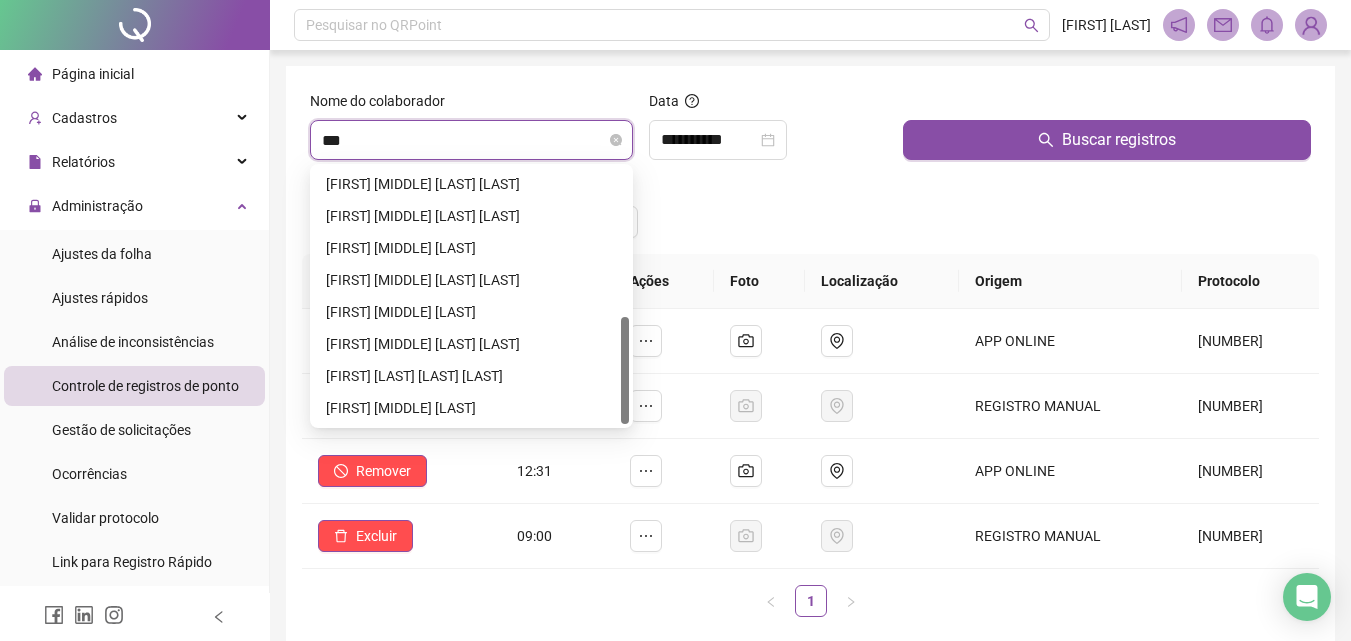 scroll, scrollTop: 352, scrollLeft: 0, axis: vertical 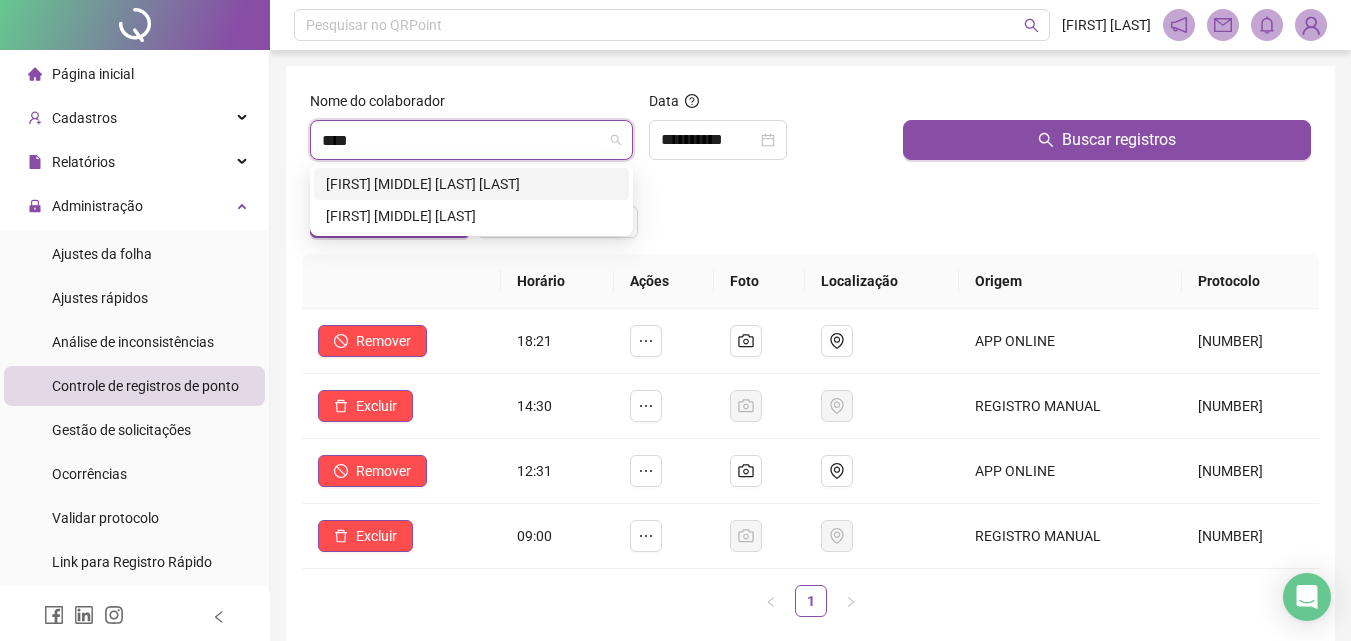 click on "[FIRST] [MIDDLE] [LAST] [LAST]" at bounding box center (471, 184) 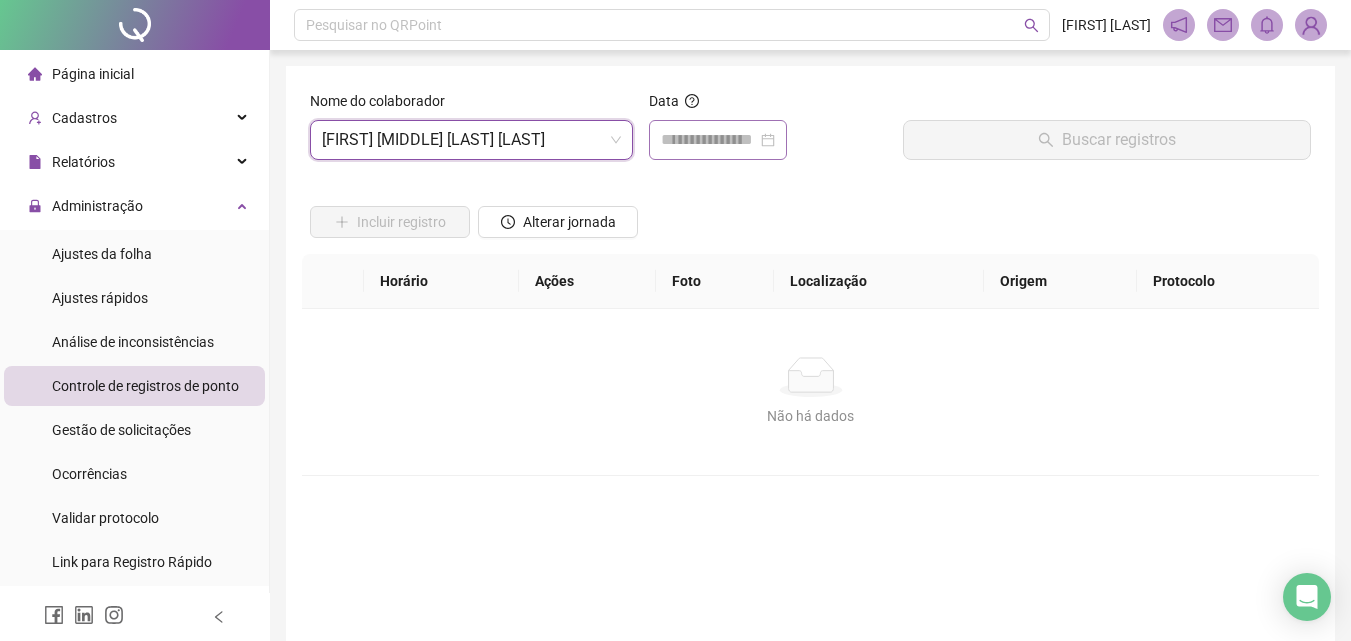 click at bounding box center (718, 140) 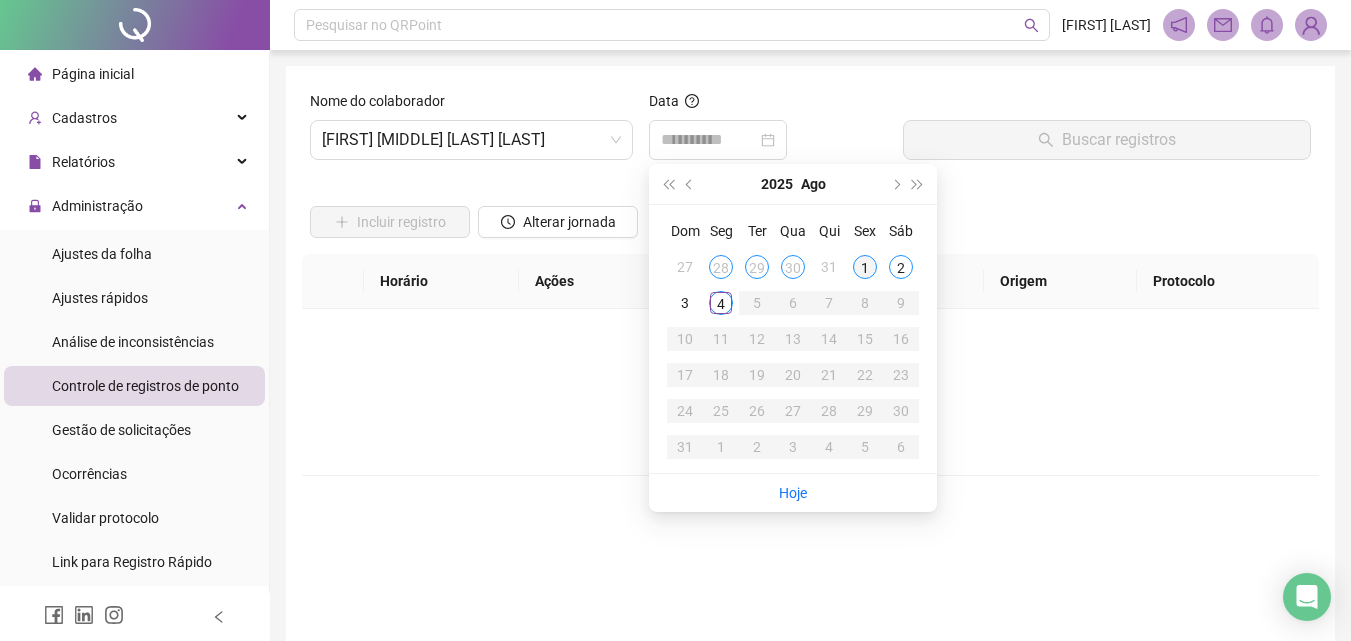 click on "1" at bounding box center [865, 267] 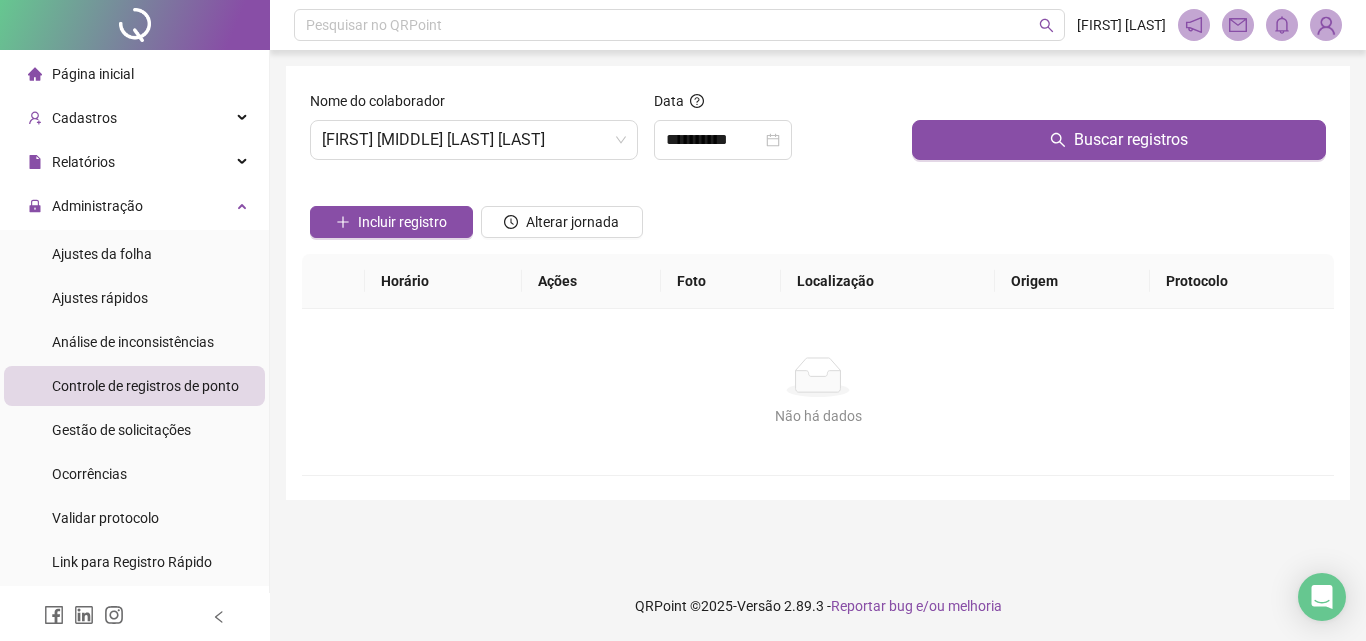 click on "Buscar registros" at bounding box center [1119, 133] 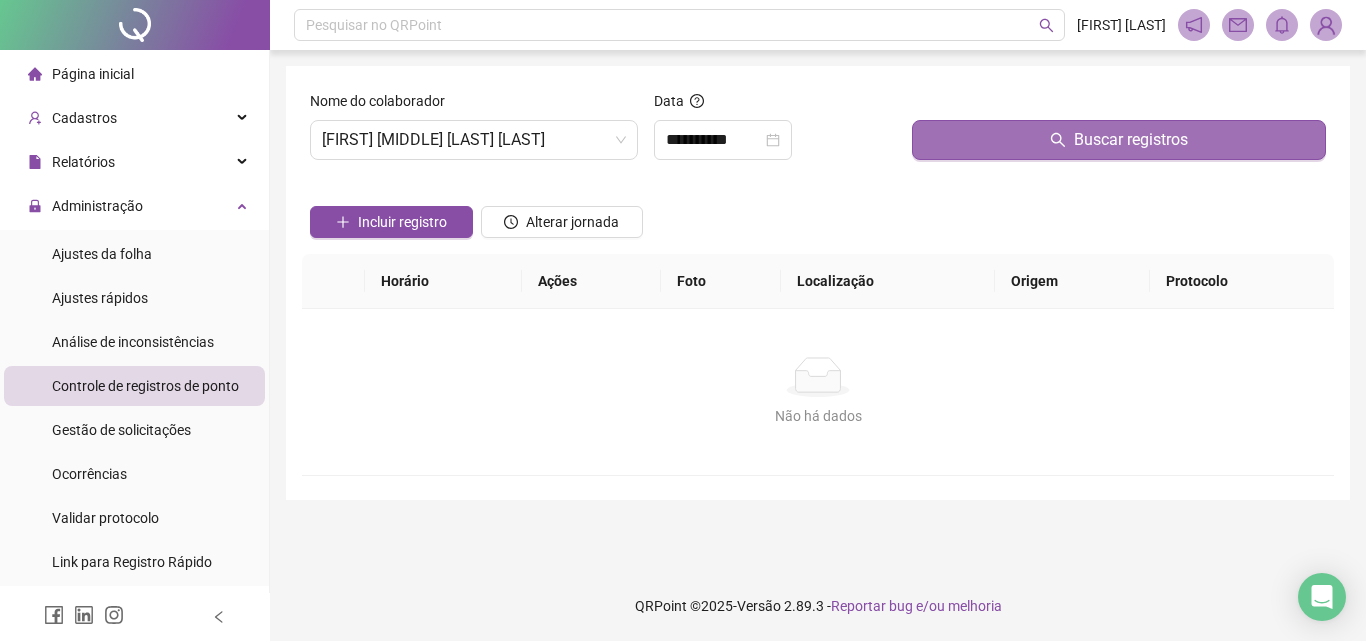 click on "Buscar registros" at bounding box center [1119, 140] 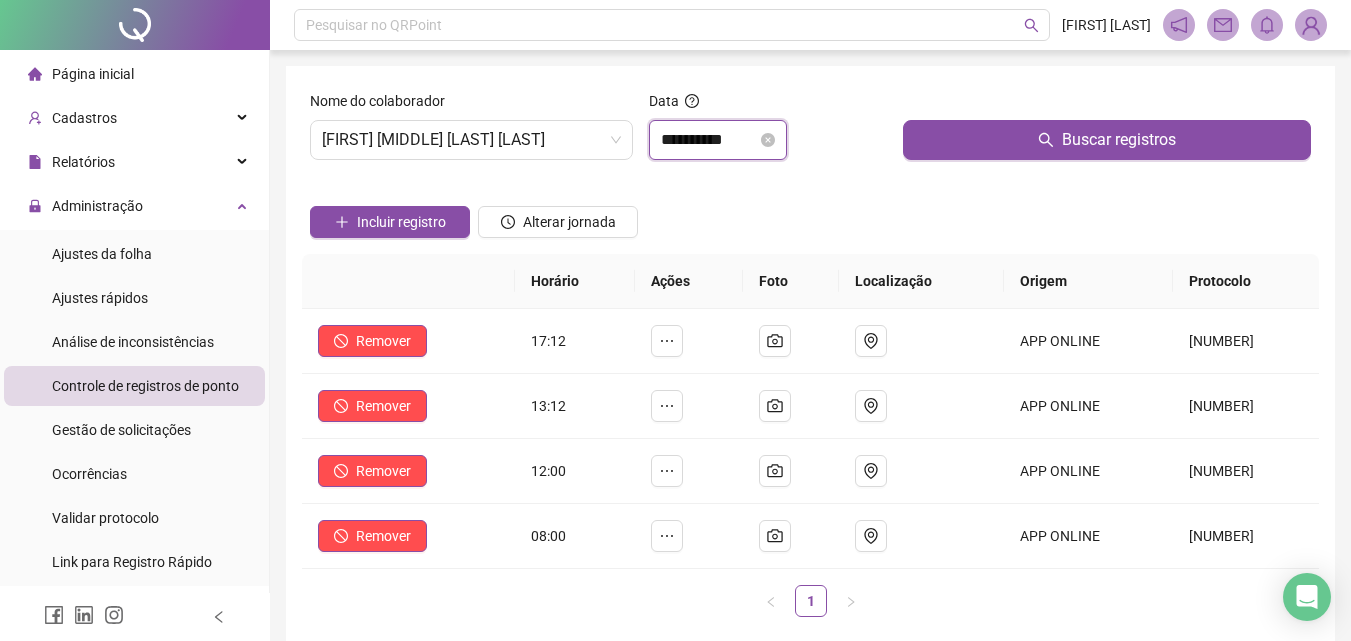 click on "**********" at bounding box center (709, 140) 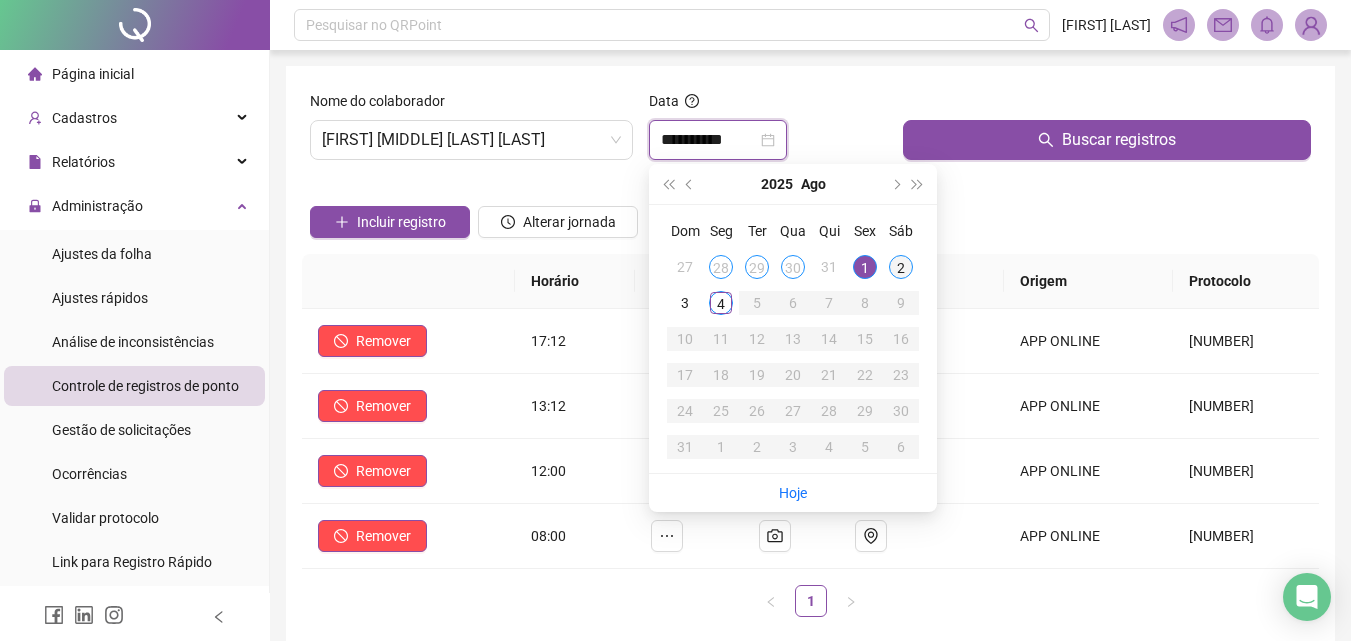 type on "**********" 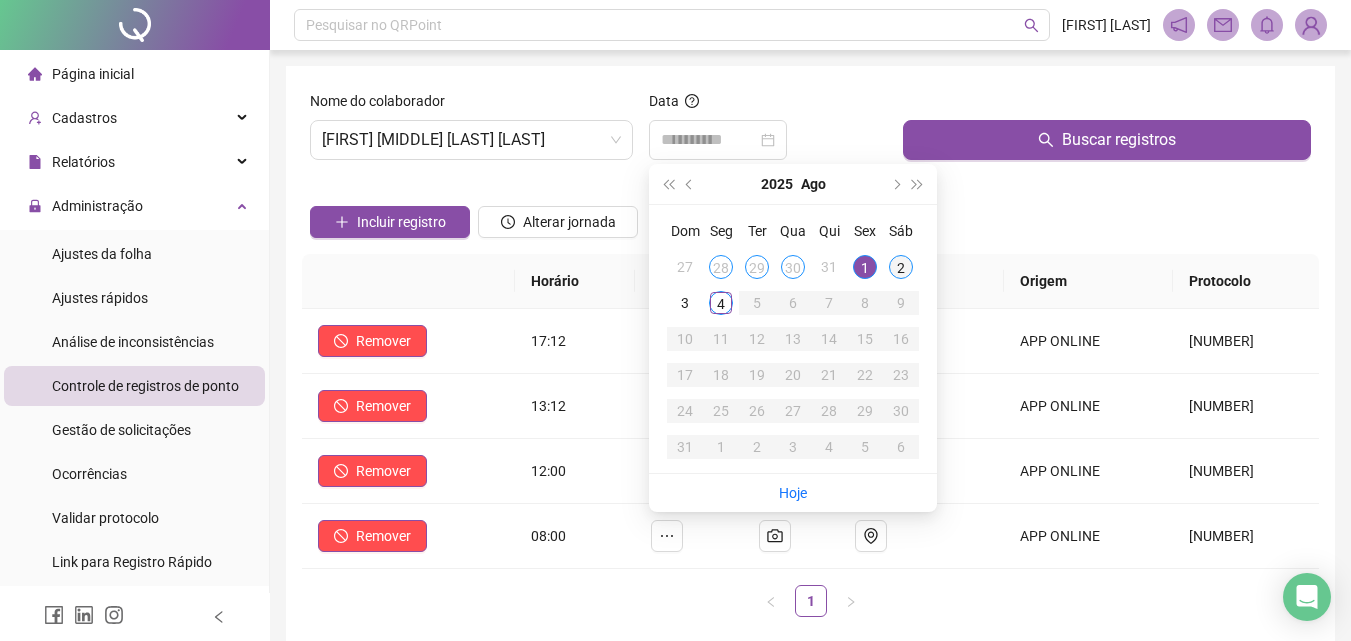 click on "2" at bounding box center [901, 267] 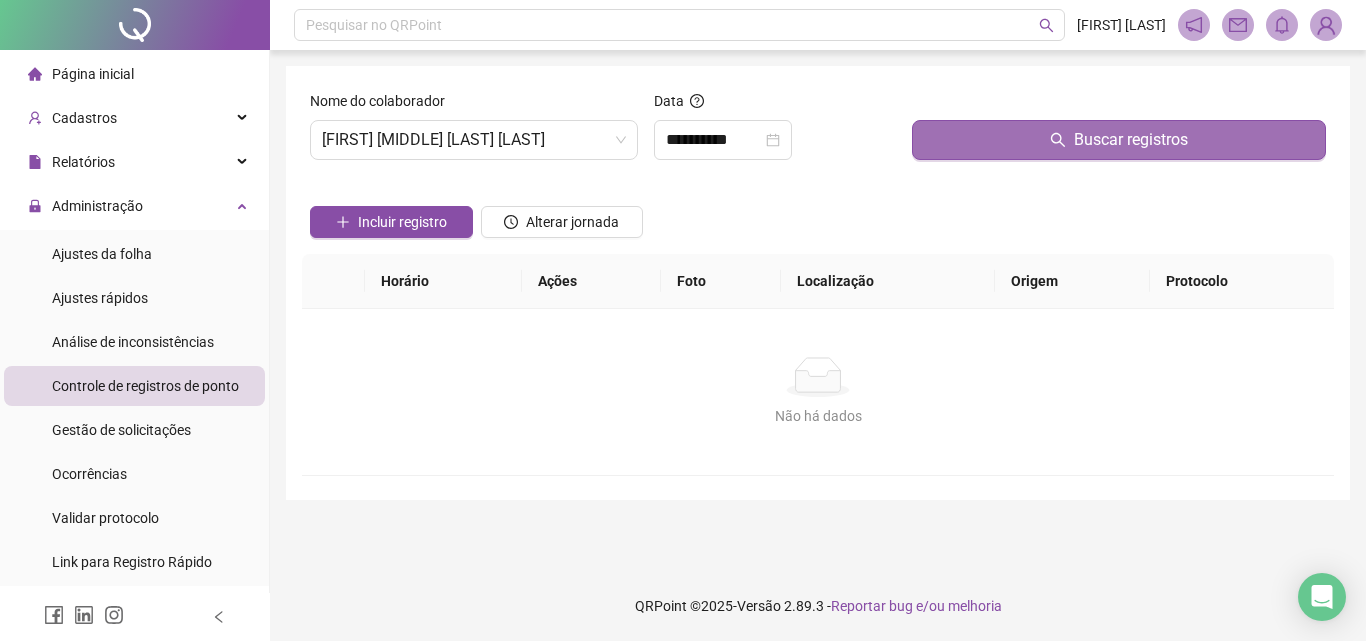 click on "Buscar registros" at bounding box center (1119, 140) 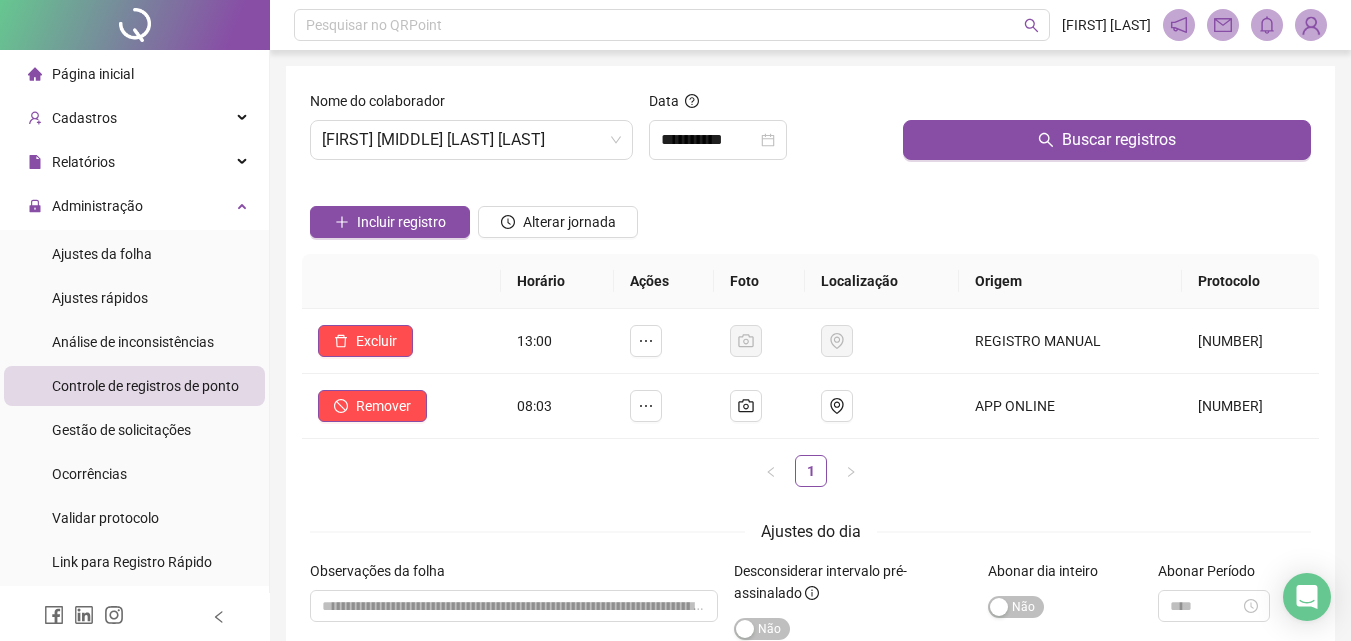 click on "Página inicial" at bounding box center [81, 74] 